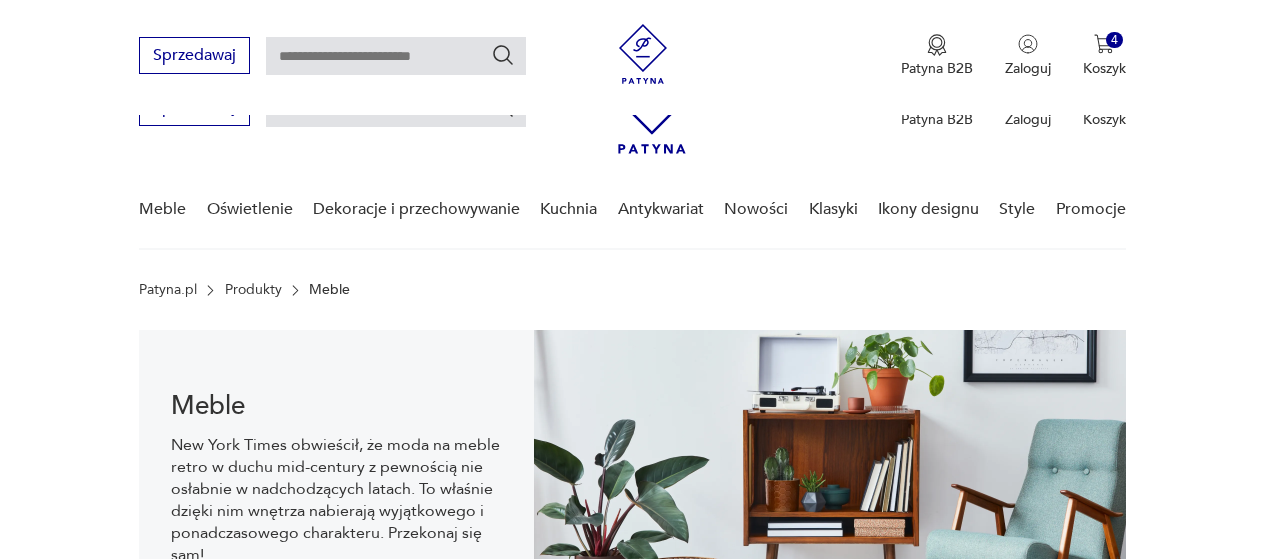 scroll, scrollTop: 198, scrollLeft: 0, axis: vertical 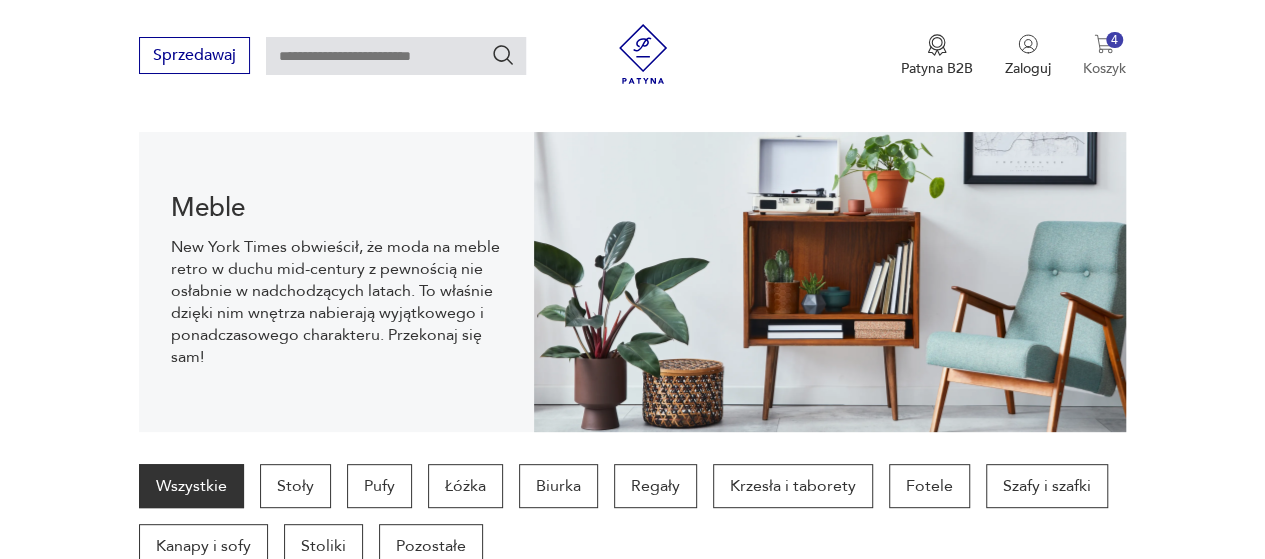 click on "4 Koszyk" at bounding box center [1104, 56] 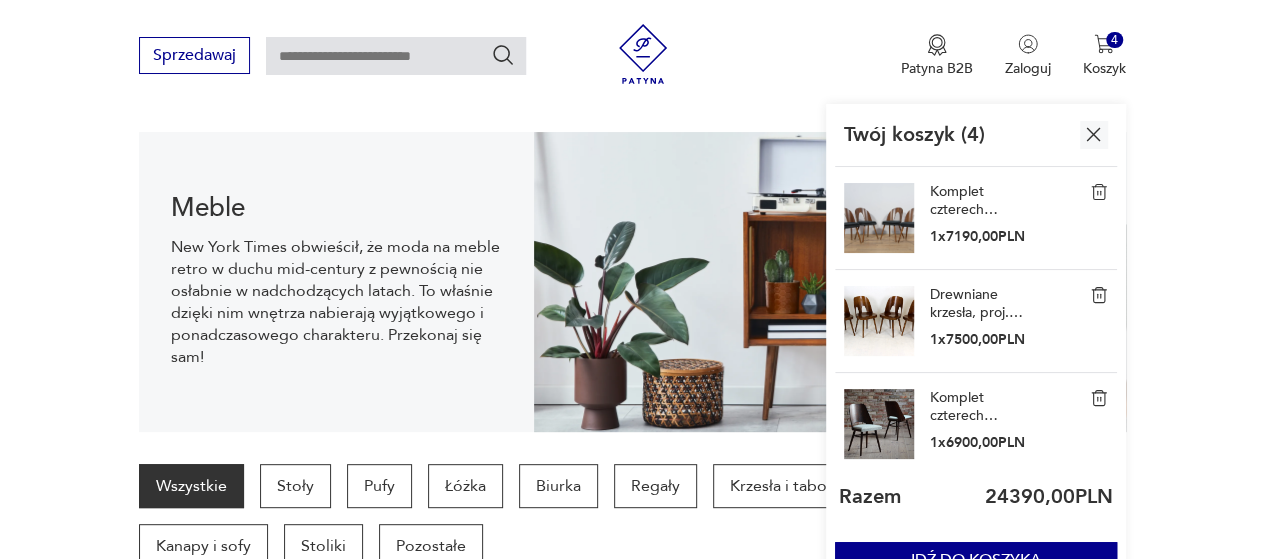 click on "Komplet czterech krzeseł, proj. [PERSON], TON, [COUNTRY], lata 60." at bounding box center [980, 407] 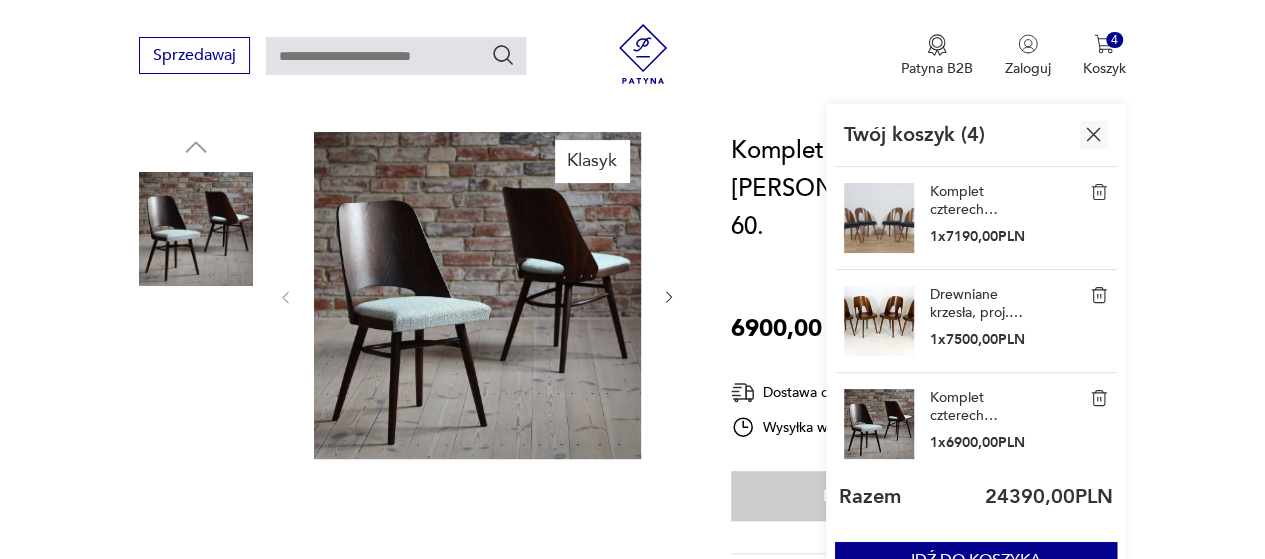 click at bounding box center [477, 295] 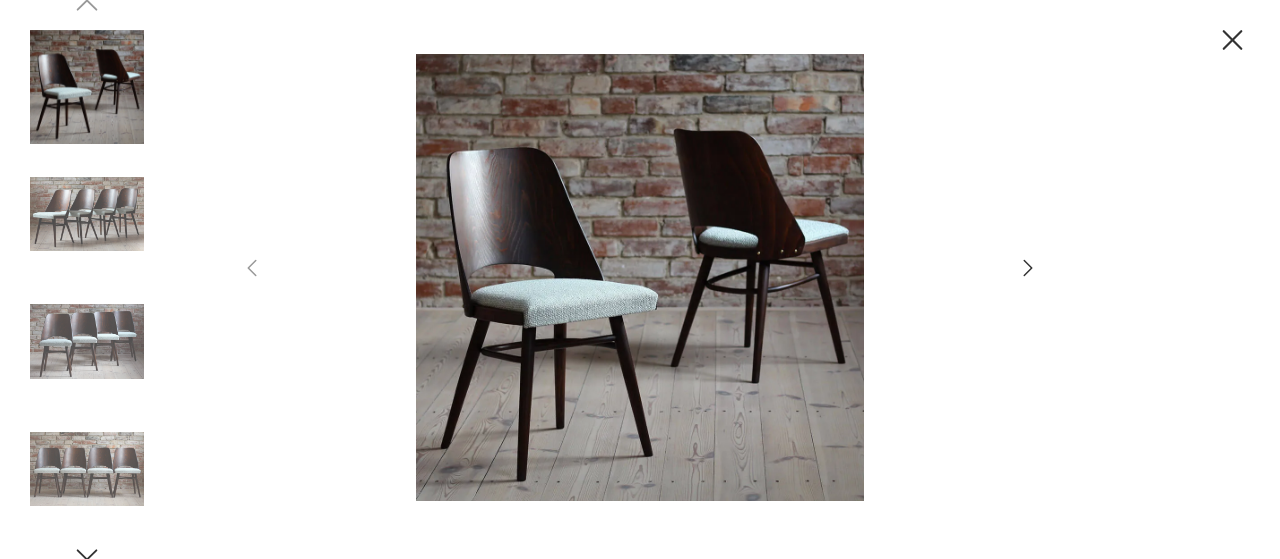 click 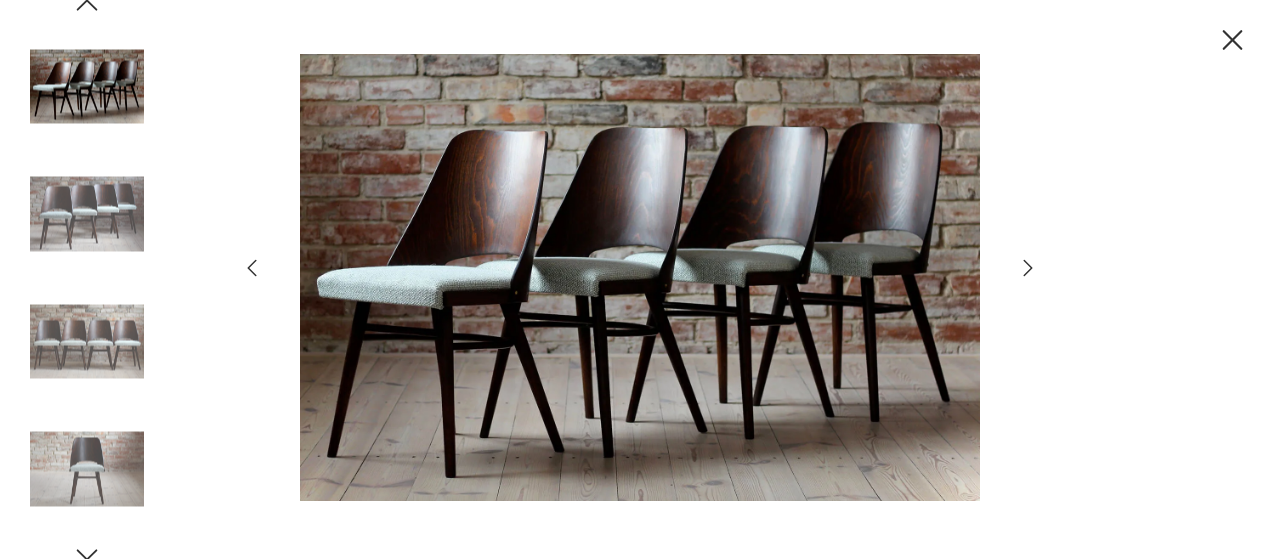 click 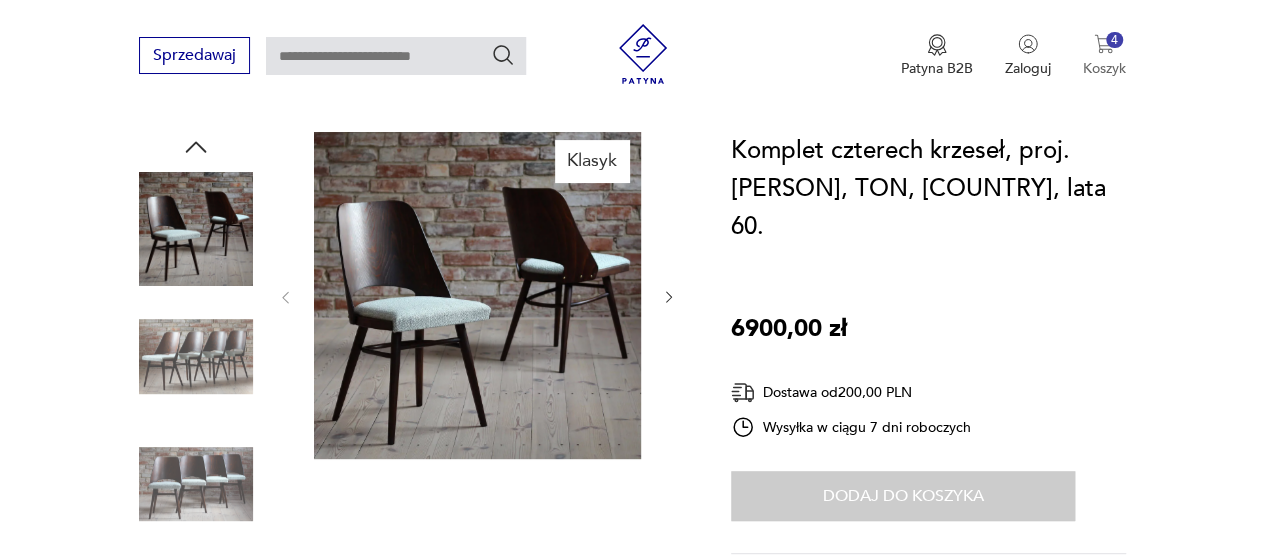click on "4" at bounding box center (1114, 40) 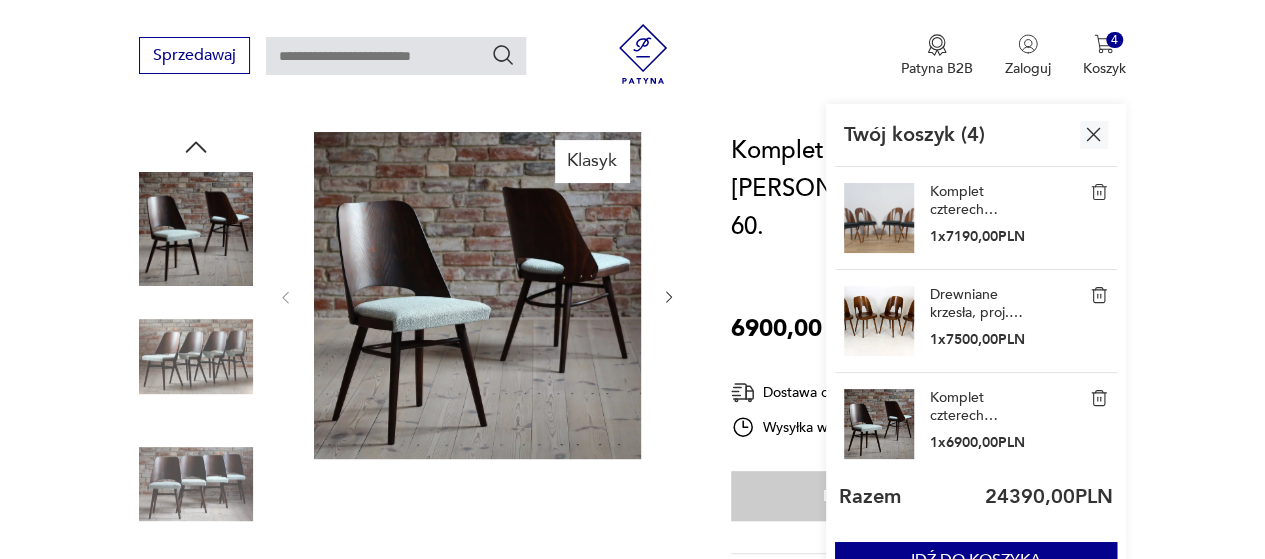 scroll, scrollTop: 110, scrollLeft: 0, axis: vertical 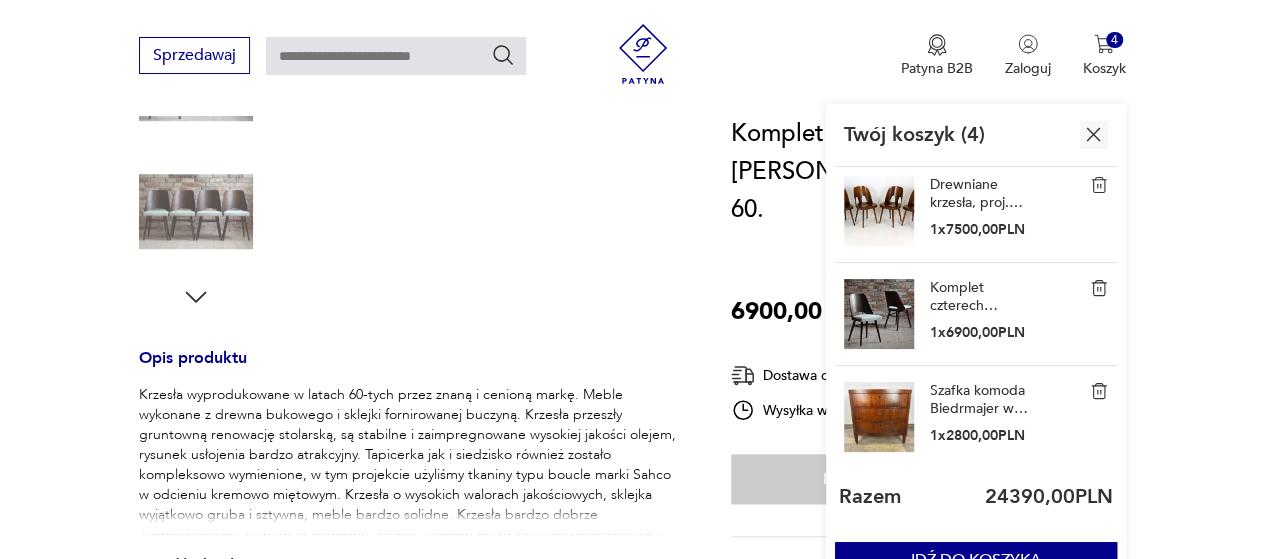 click at bounding box center [879, 417] 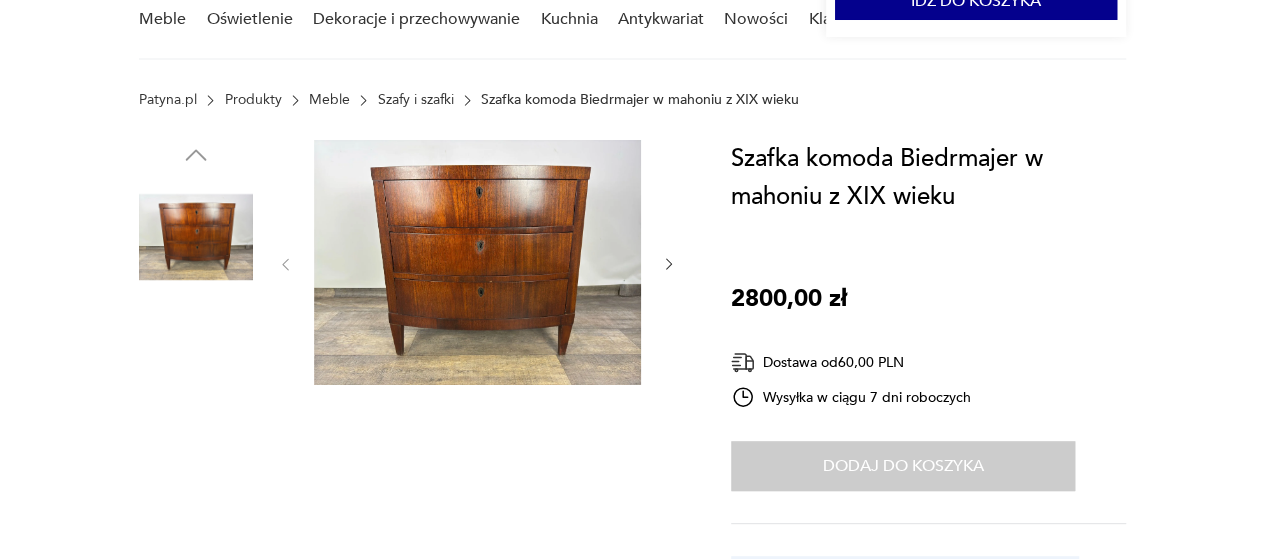 scroll, scrollTop: 200, scrollLeft: 0, axis: vertical 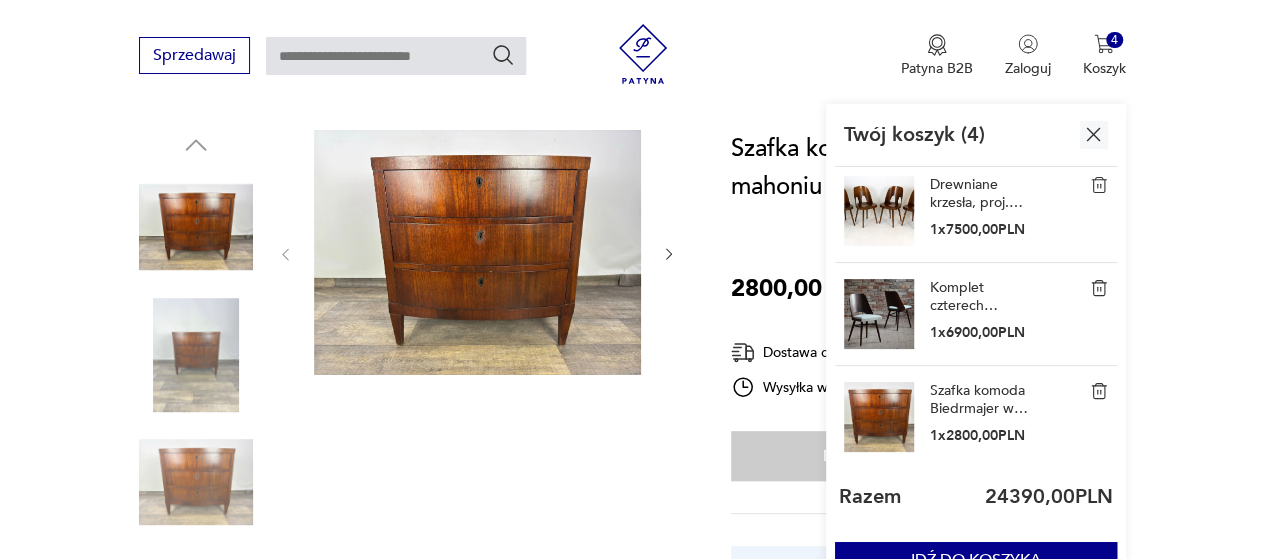 click at bounding box center (477, 252) 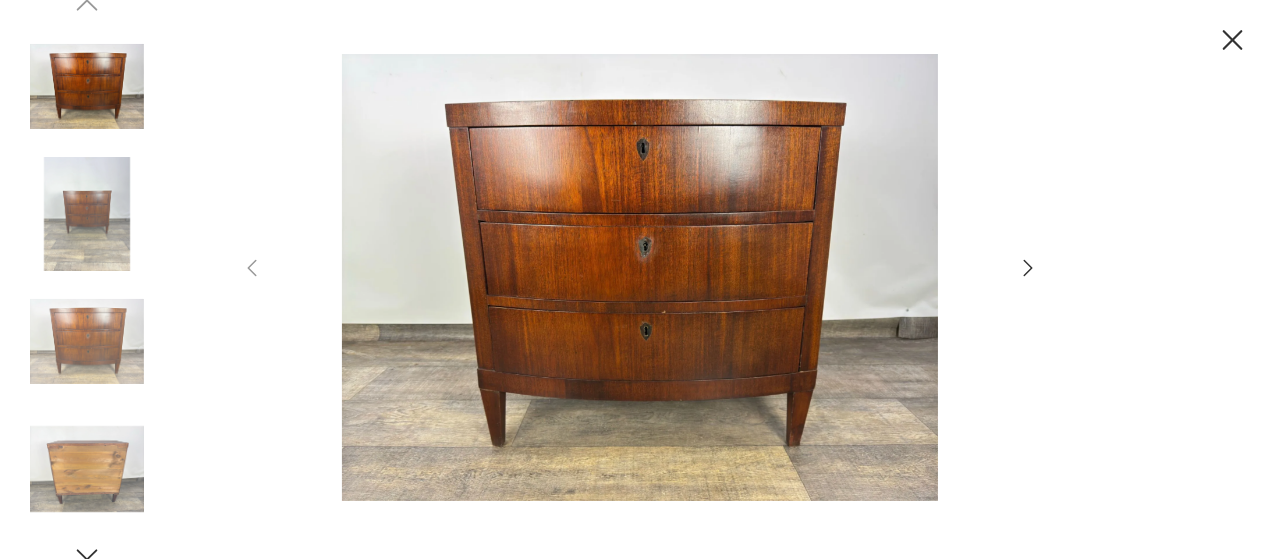 click 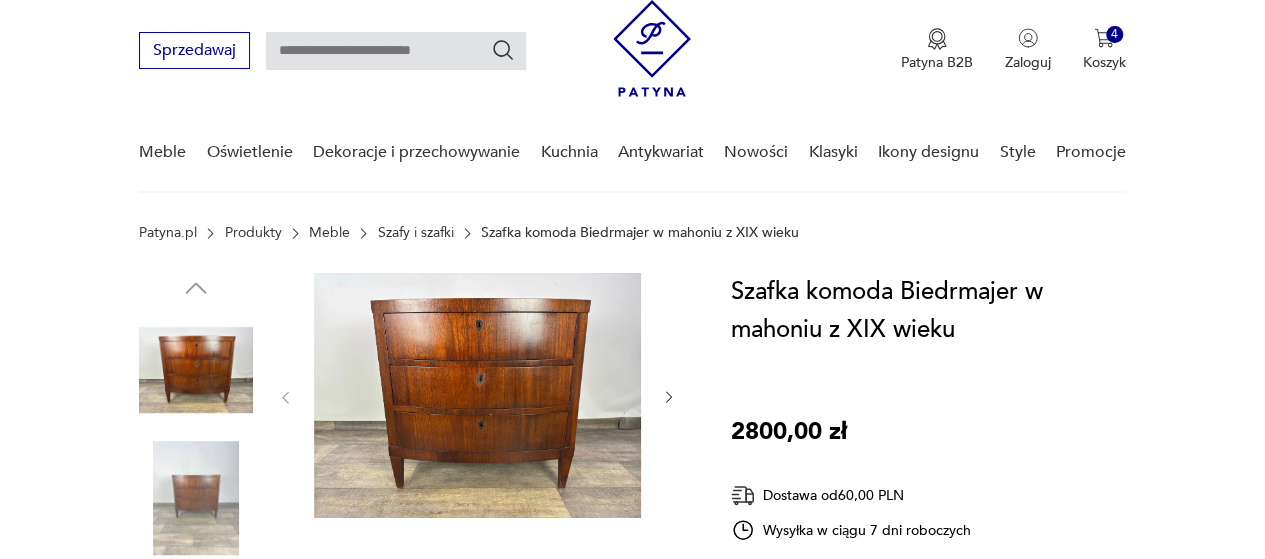 scroll, scrollTop: 0, scrollLeft: 0, axis: both 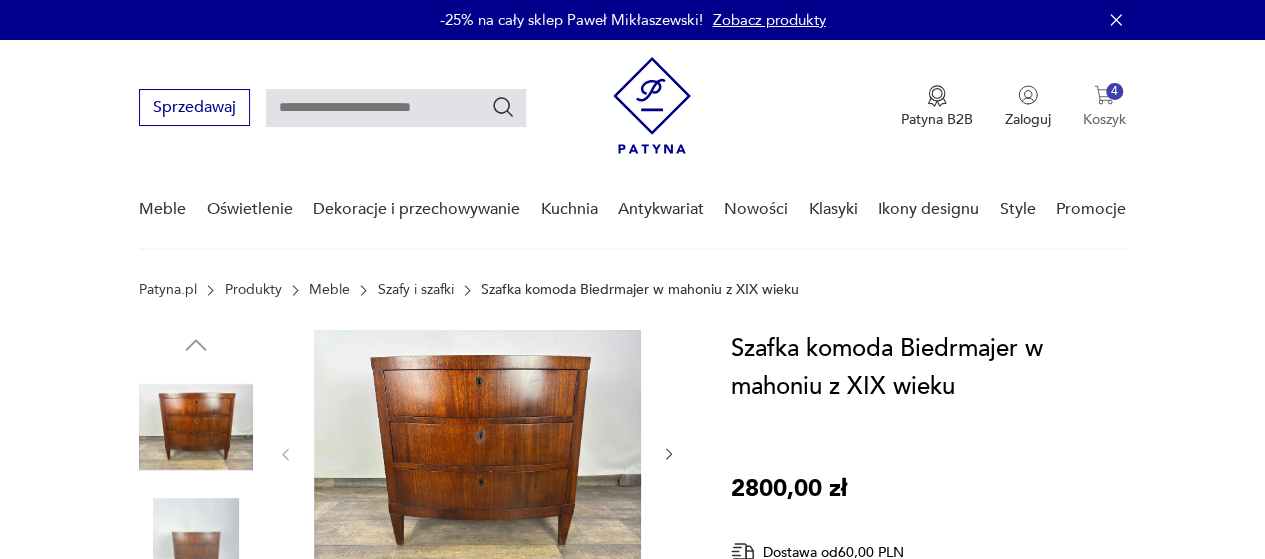 click on "4" at bounding box center [1114, 91] 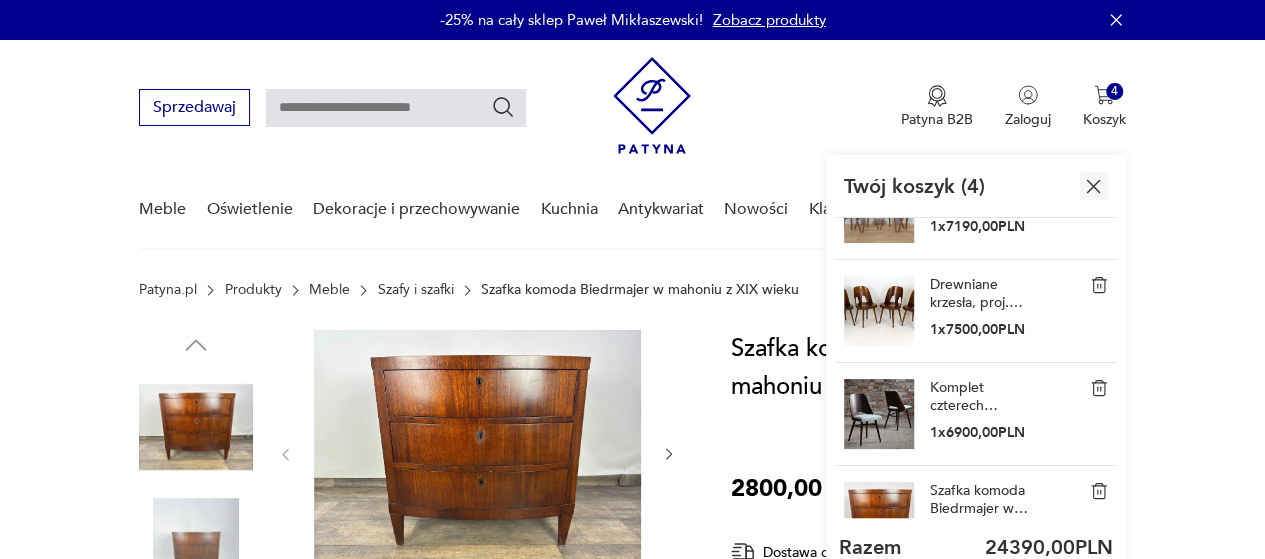 scroll, scrollTop: 110, scrollLeft: 0, axis: vertical 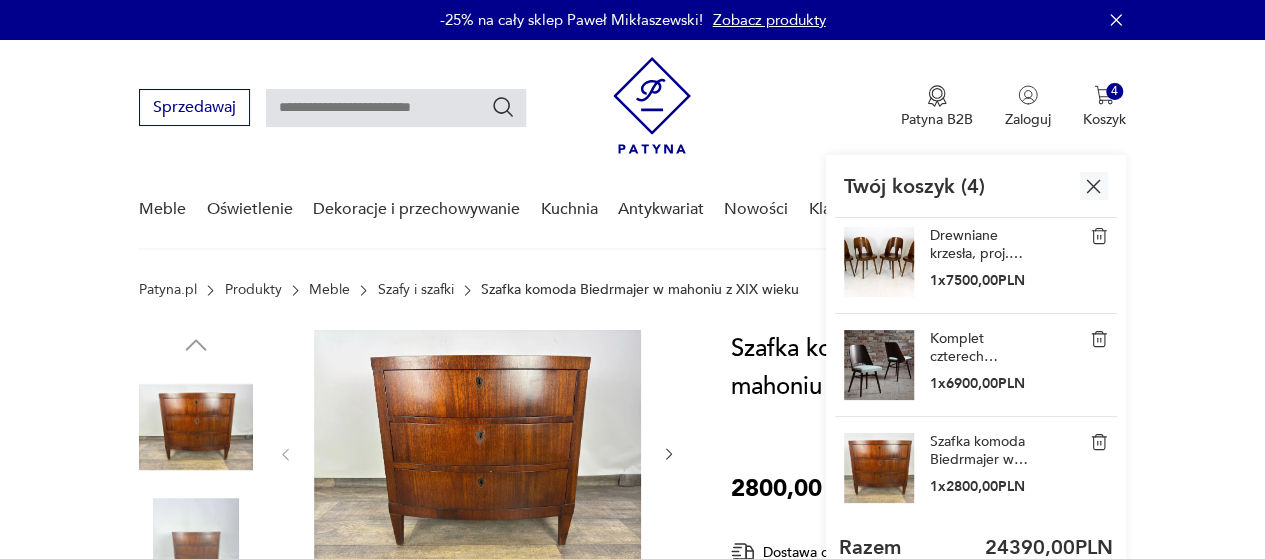 click at bounding box center (1099, 442) 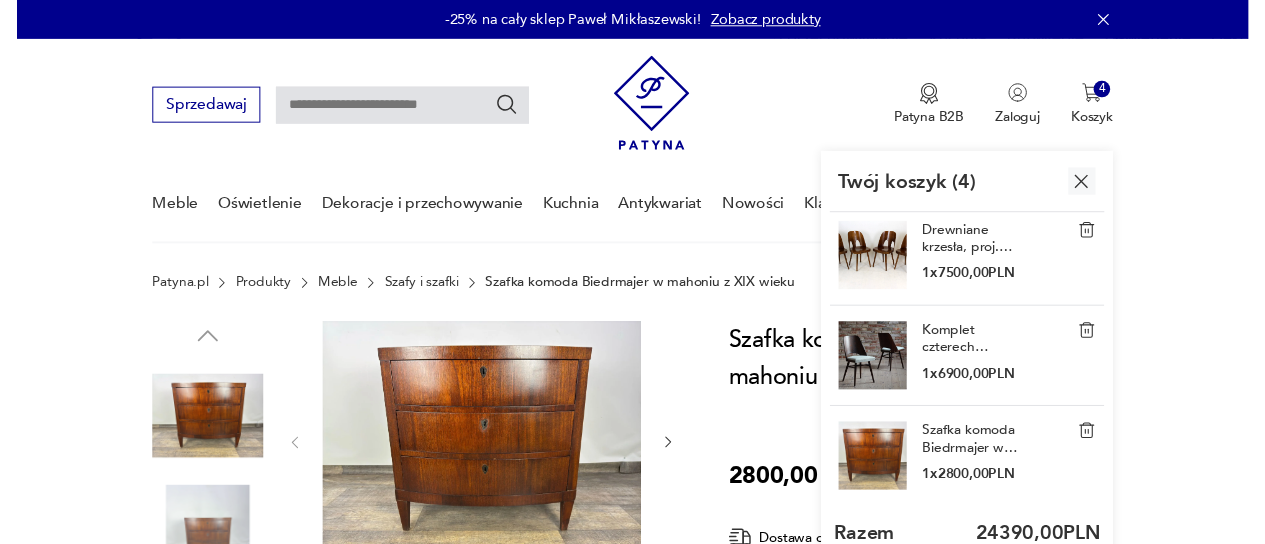 scroll, scrollTop: 8, scrollLeft: 0, axis: vertical 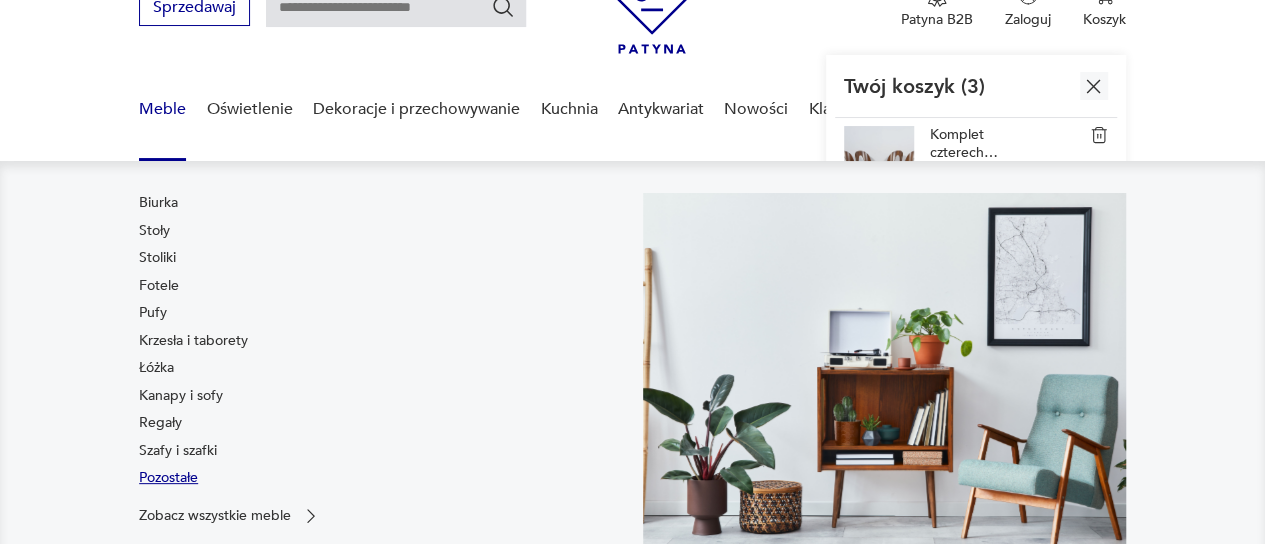 click on "Pozostałe" at bounding box center (168, 478) 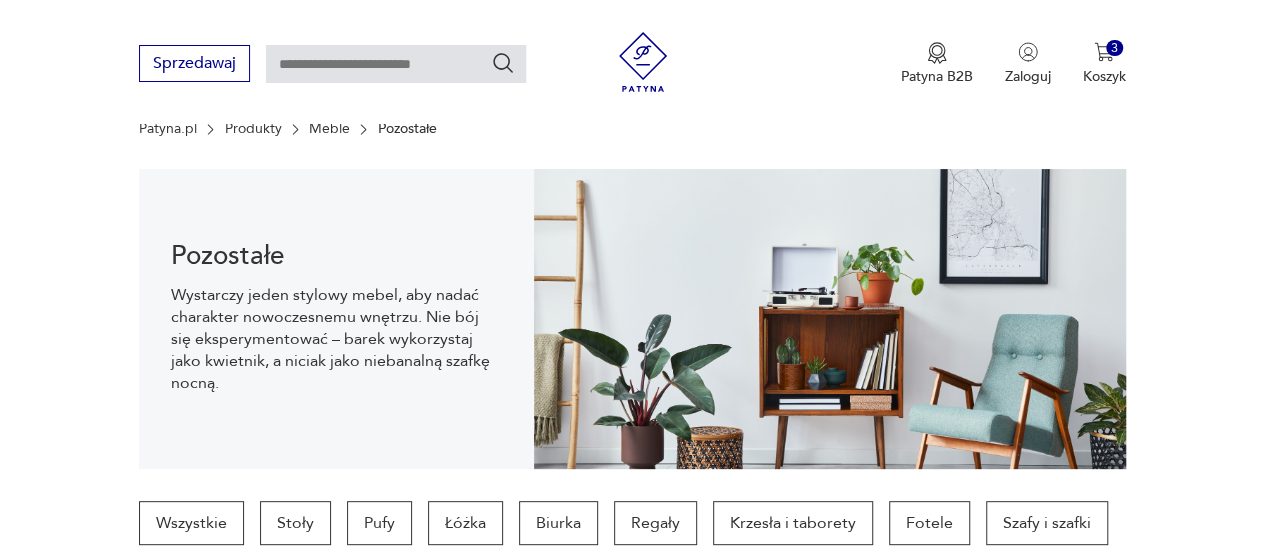 scroll, scrollTop: 200, scrollLeft: 0, axis: vertical 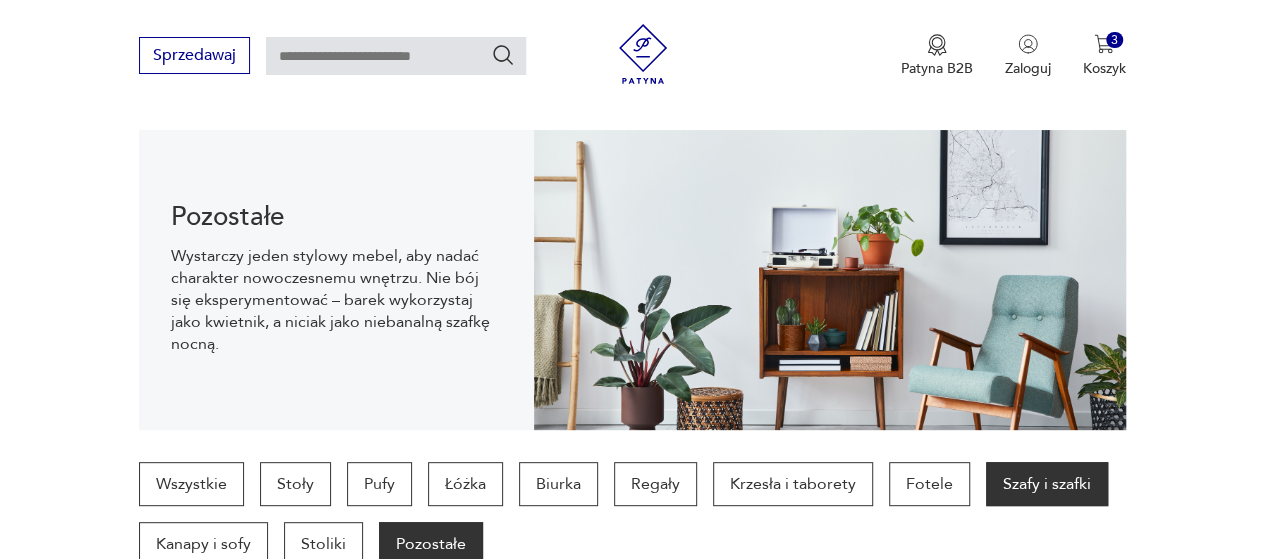 click on "Szafy i szafki" at bounding box center [1047, 484] 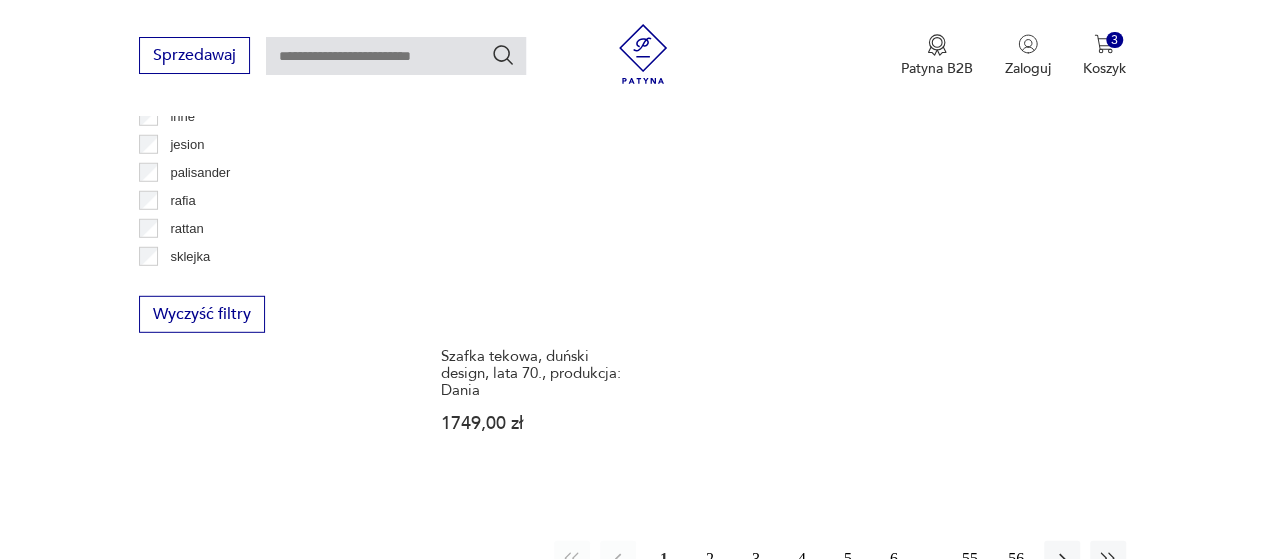 scroll, scrollTop: 3030, scrollLeft: 0, axis: vertical 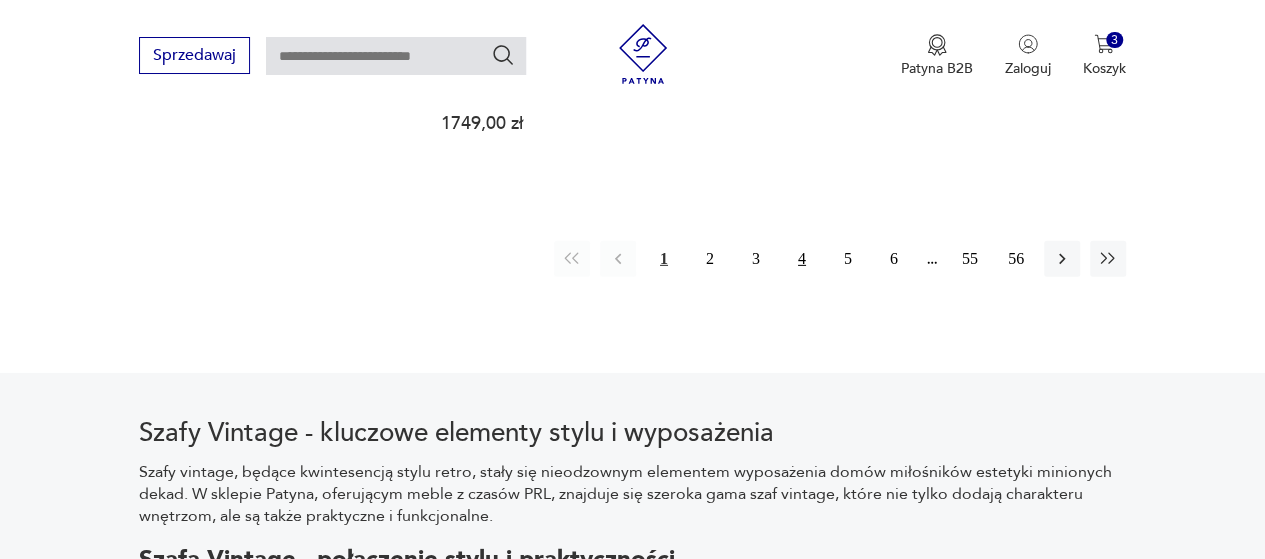 click on "4" at bounding box center (802, 259) 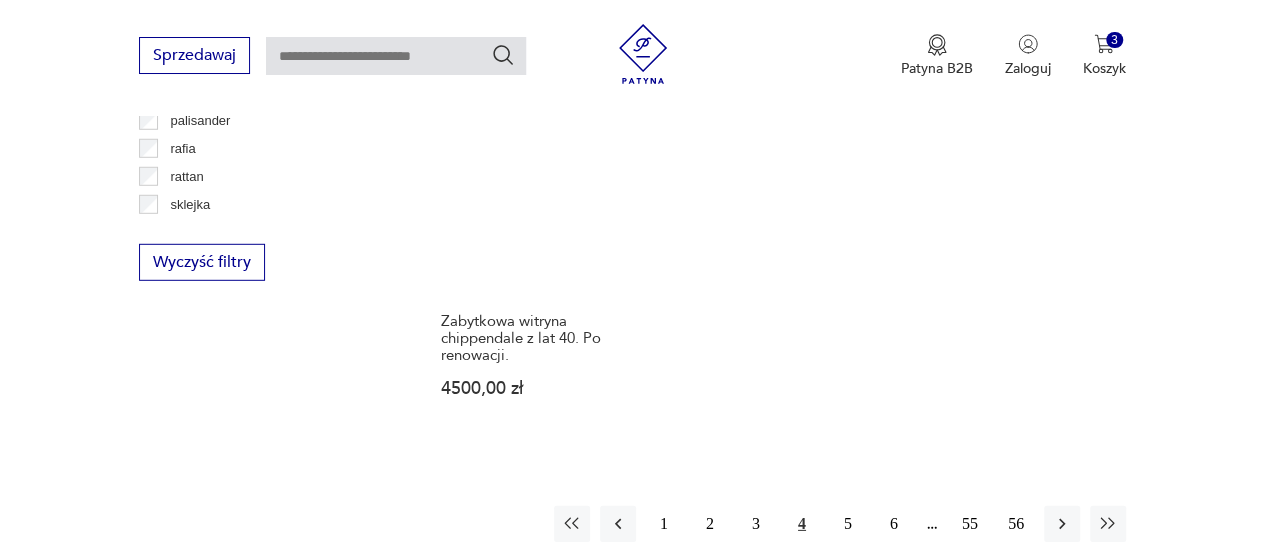 scroll, scrollTop: 2930, scrollLeft: 0, axis: vertical 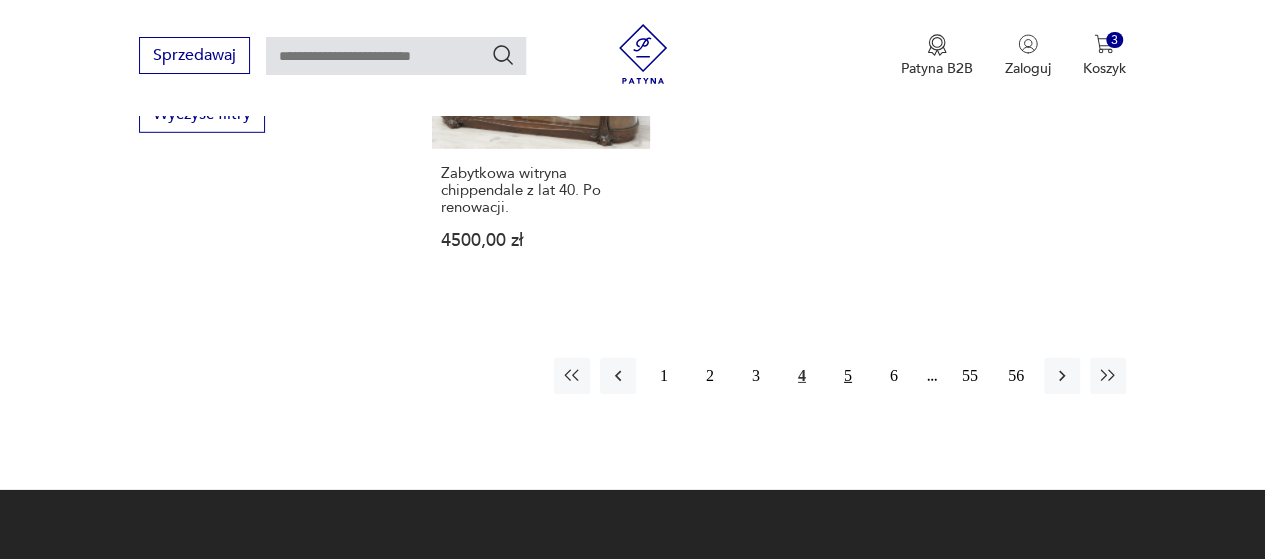 click on "5" at bounding box center (848, 376) 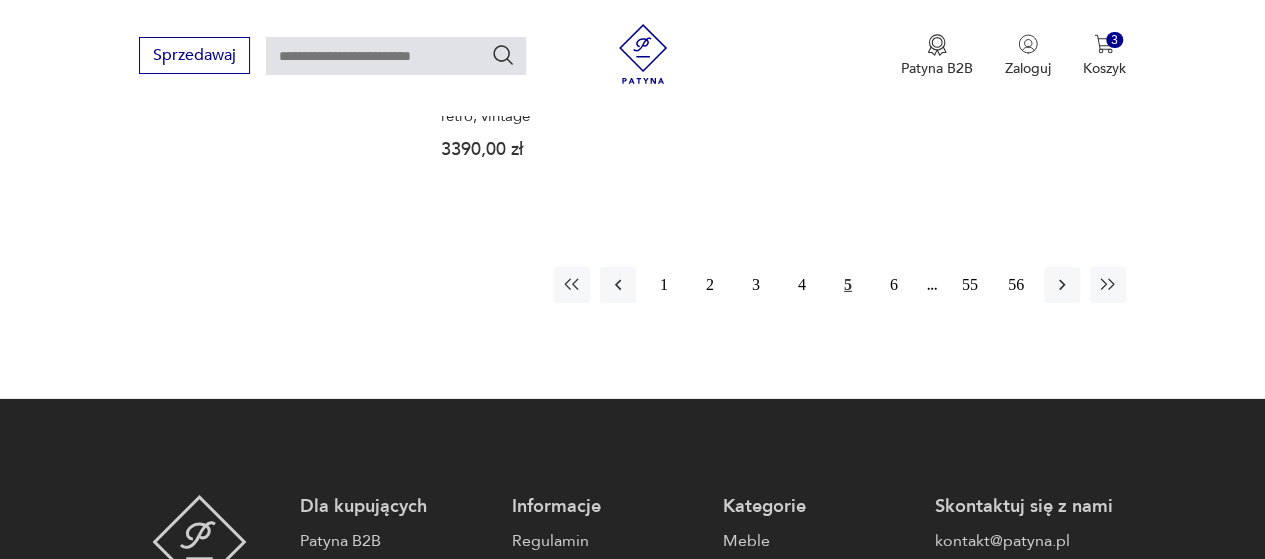 scroll, scrollTop: 3030, scrollLeft: 0, axis: vertical 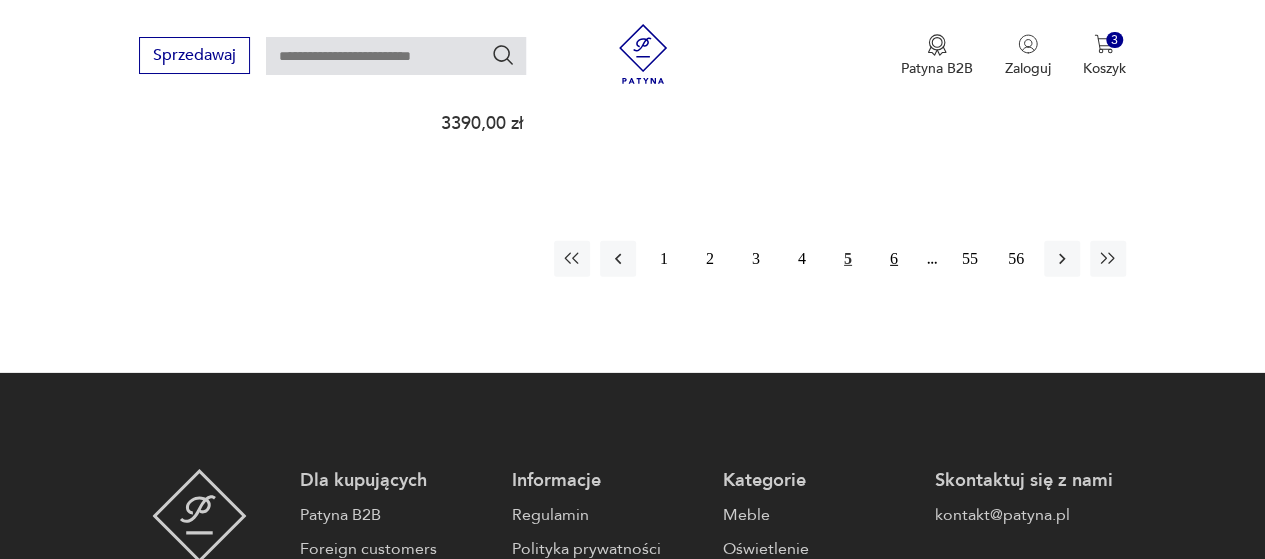 click on "6" at bounding box center (894, 259) 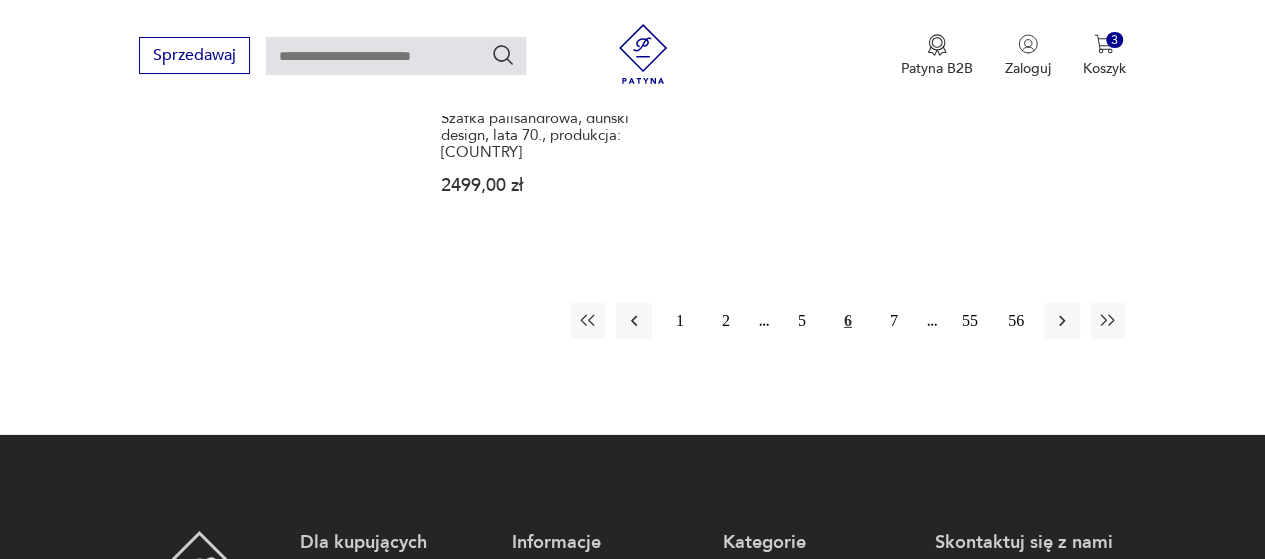 scroll, scrollTop: 3030, scrollLeft: 0, axis: vertical 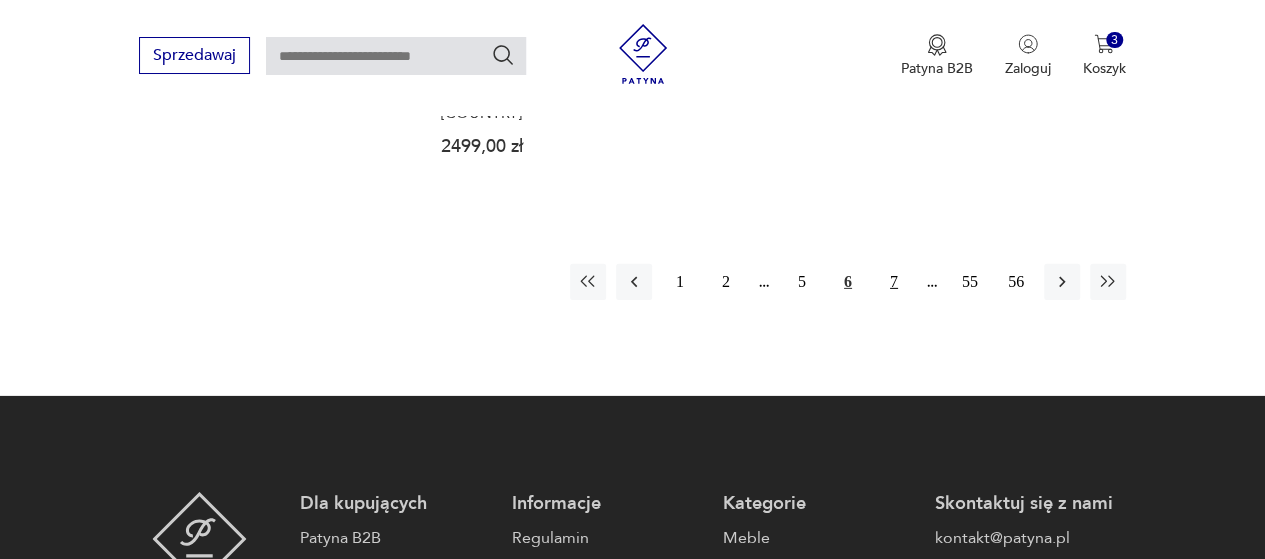 click on "7" at bounding box center (894, 282) 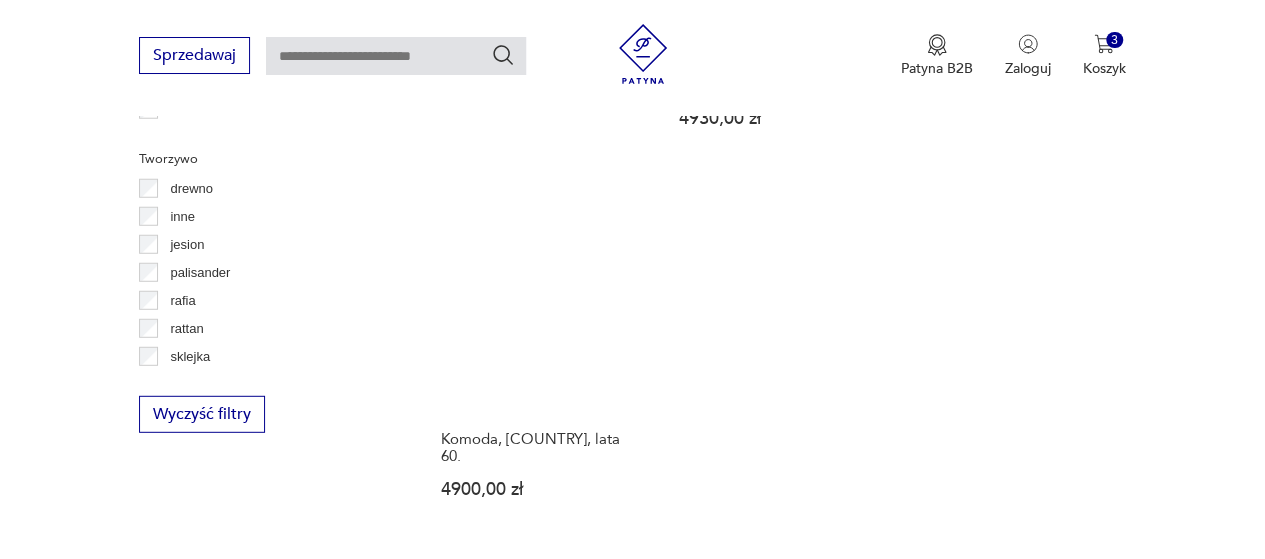 scroll, scrollTop: 2930, scrollLeft: 0, axis: vertical 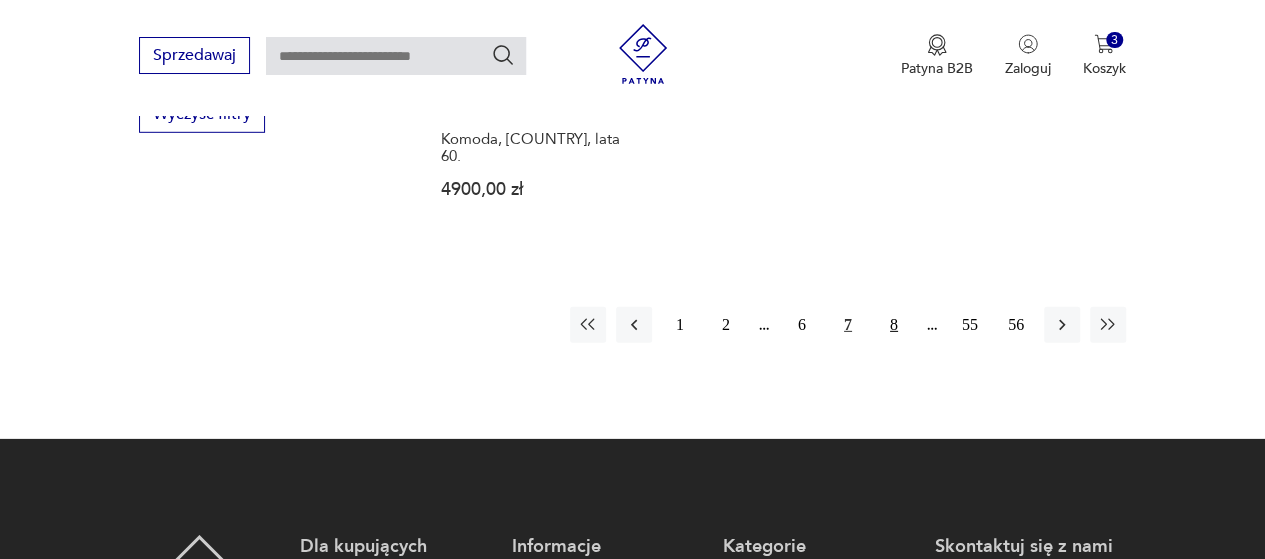 click on "8" at bounding box center [894, 325] 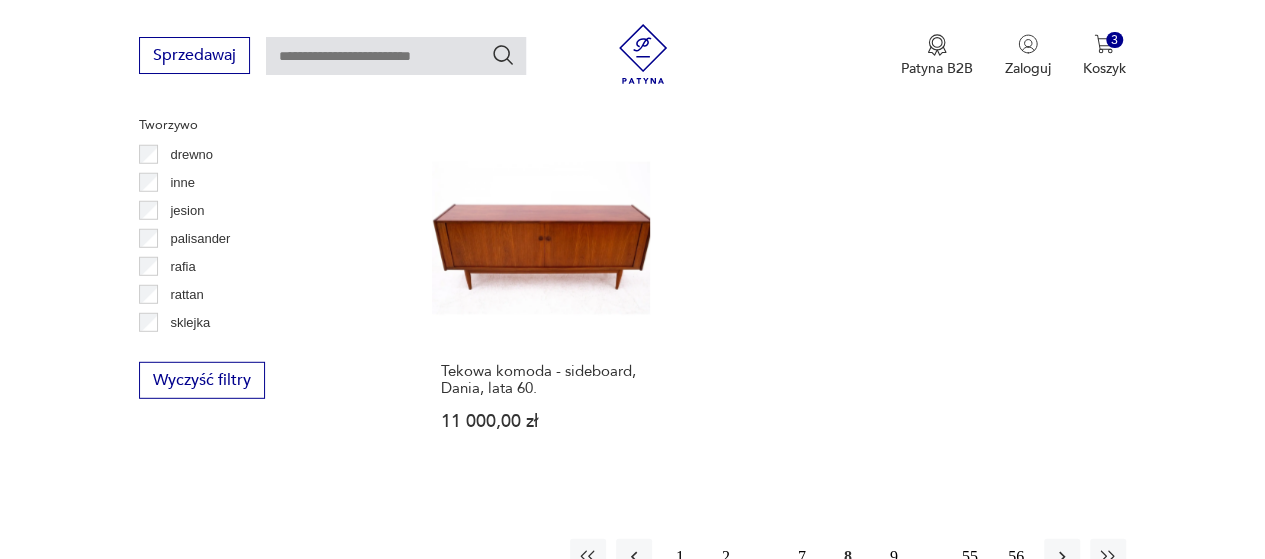 scroll, scrollTop: 2830, scrollLeft: 0, axis: vertical 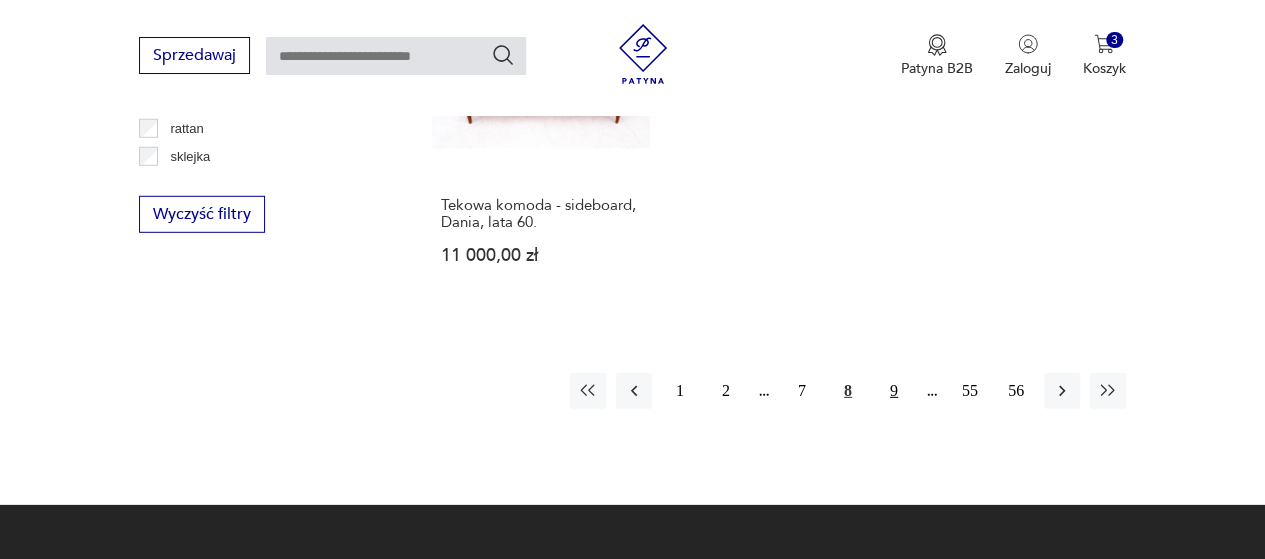 click on "9" at bounding box center [894, 391] 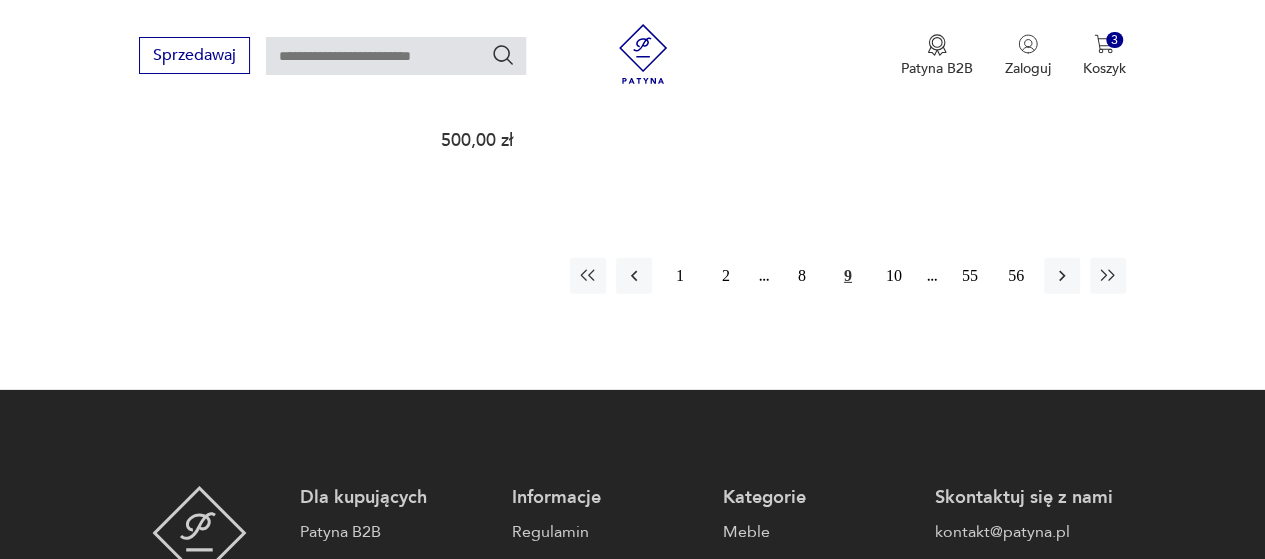 scroll, scrollTop: 3030, scrollLeft: 0, axis: vertical 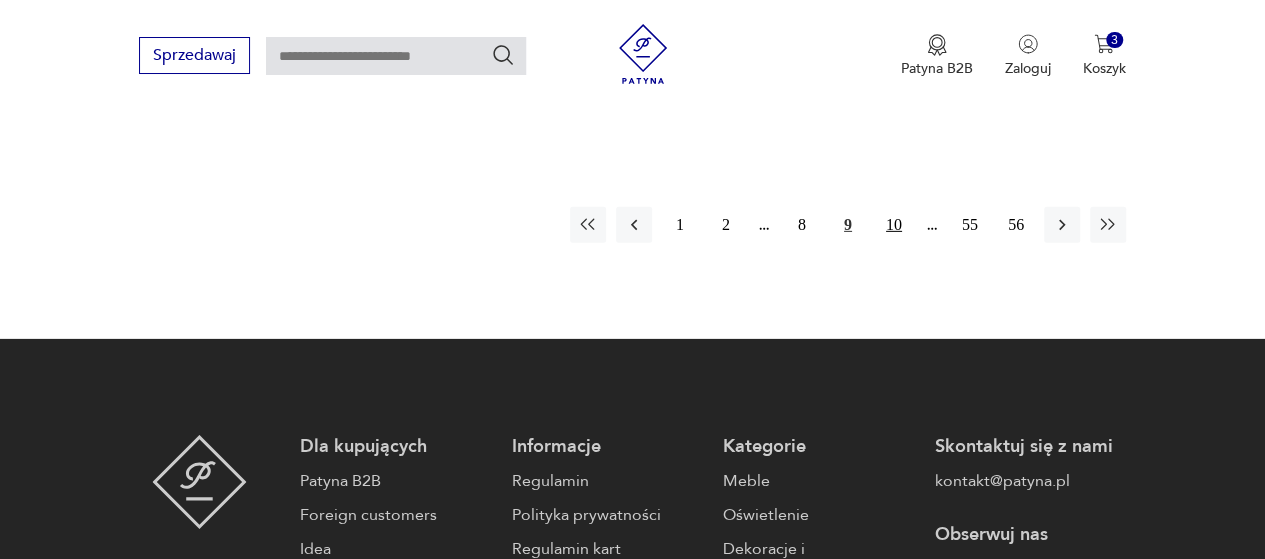 click on "10" at bounding box center (894, 225) 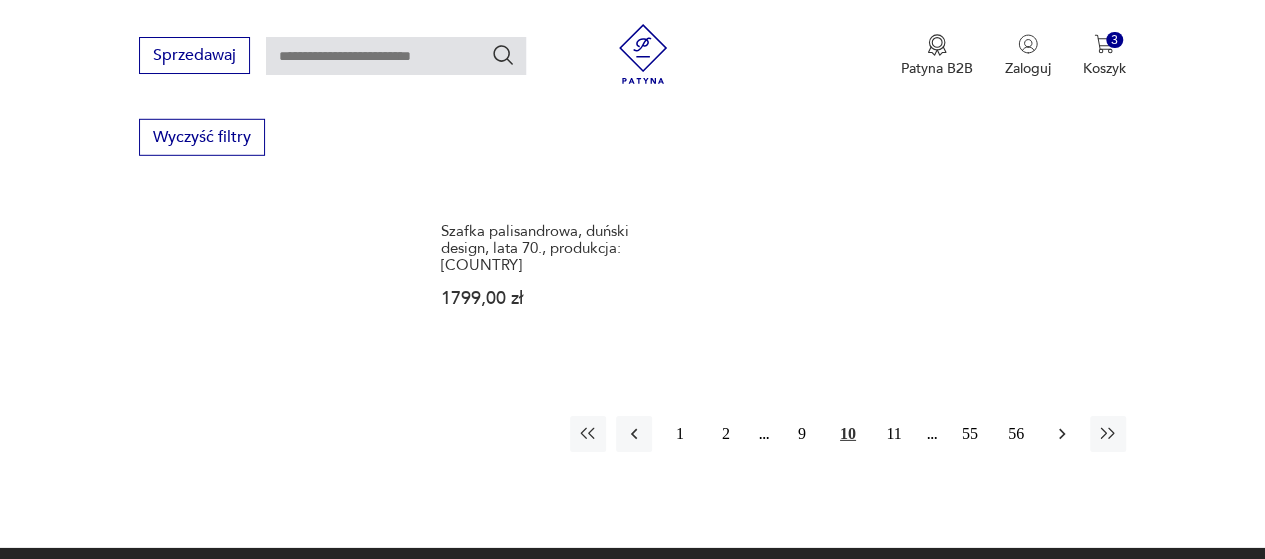 scroll, scrollTop: 3030, scrollLeft: 0, axis: vertical 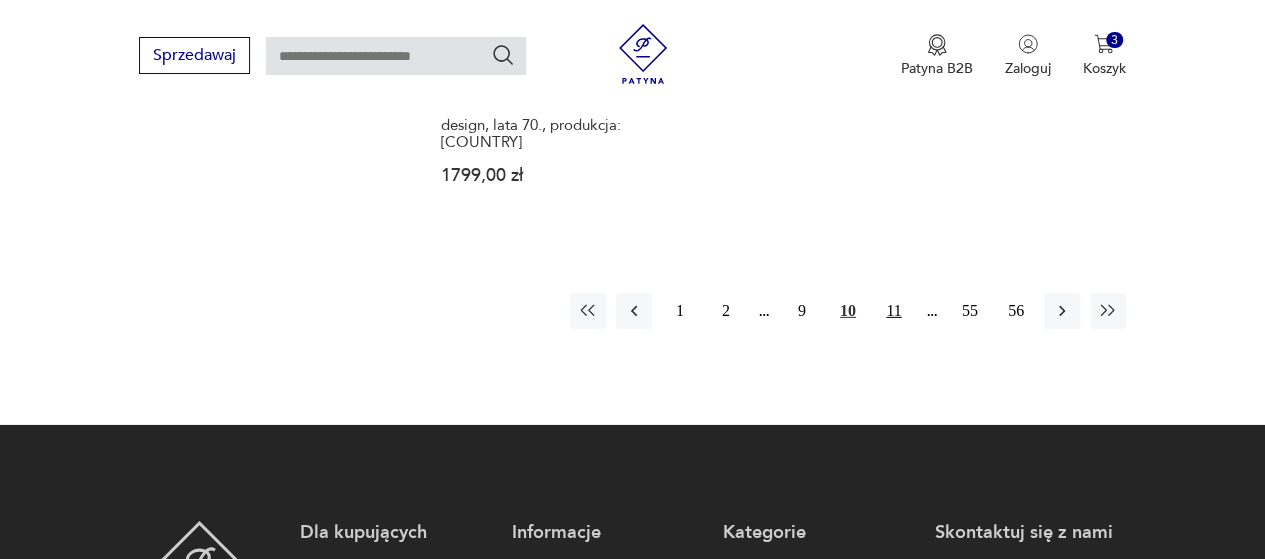 click on "11" at bounding box center (894, 311) 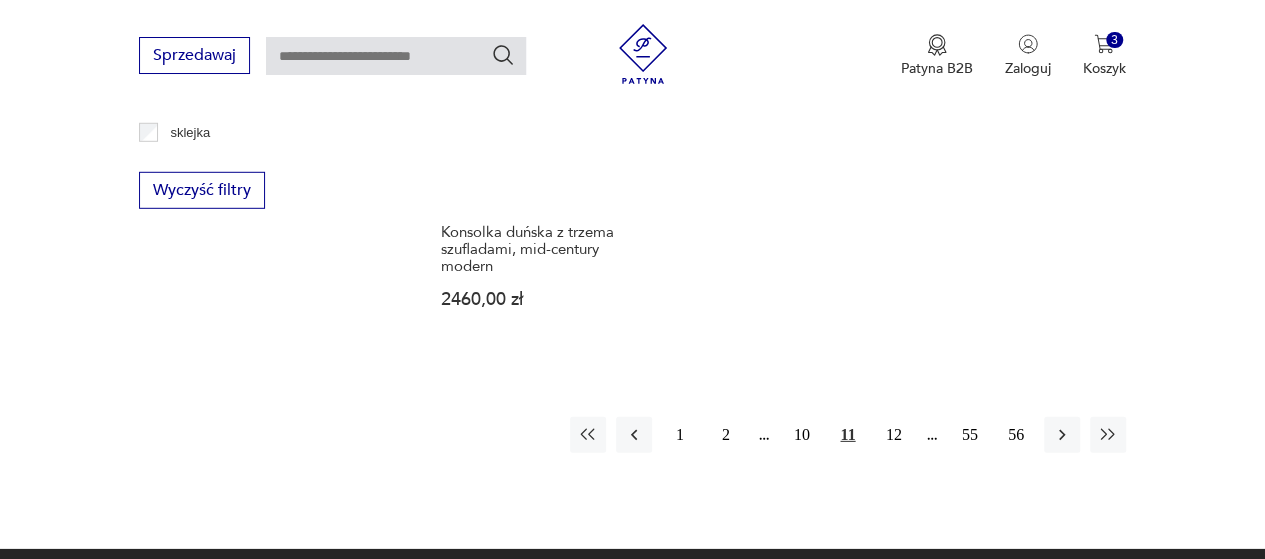 scroll, scrollTop: 3030, scrollLeft: 0, axis: vertical 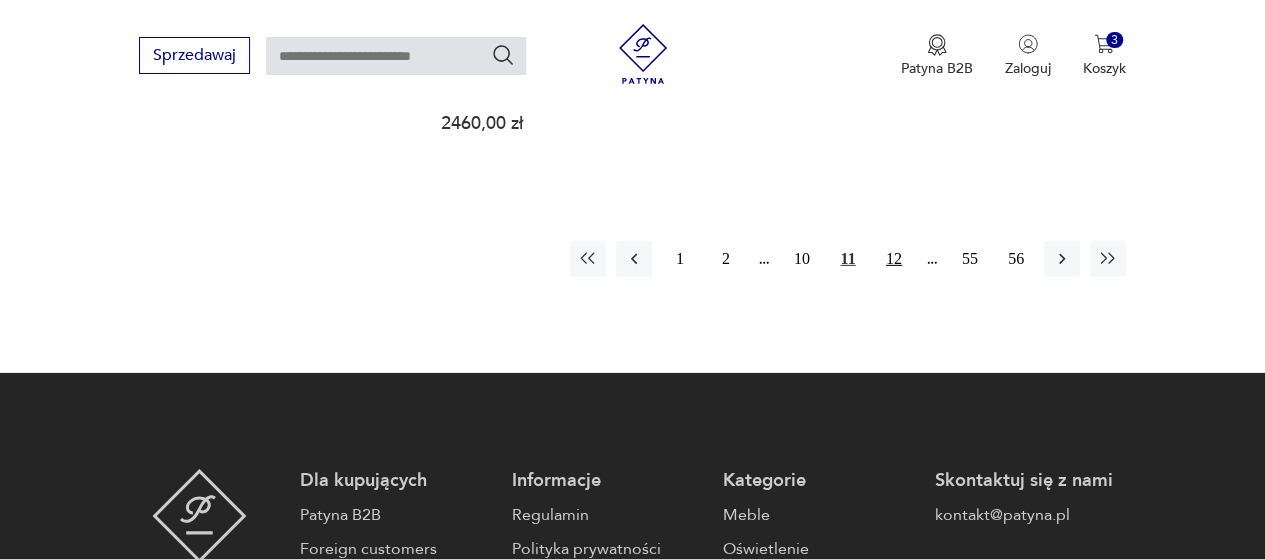 click on "12" at bounding box center (894, 259) 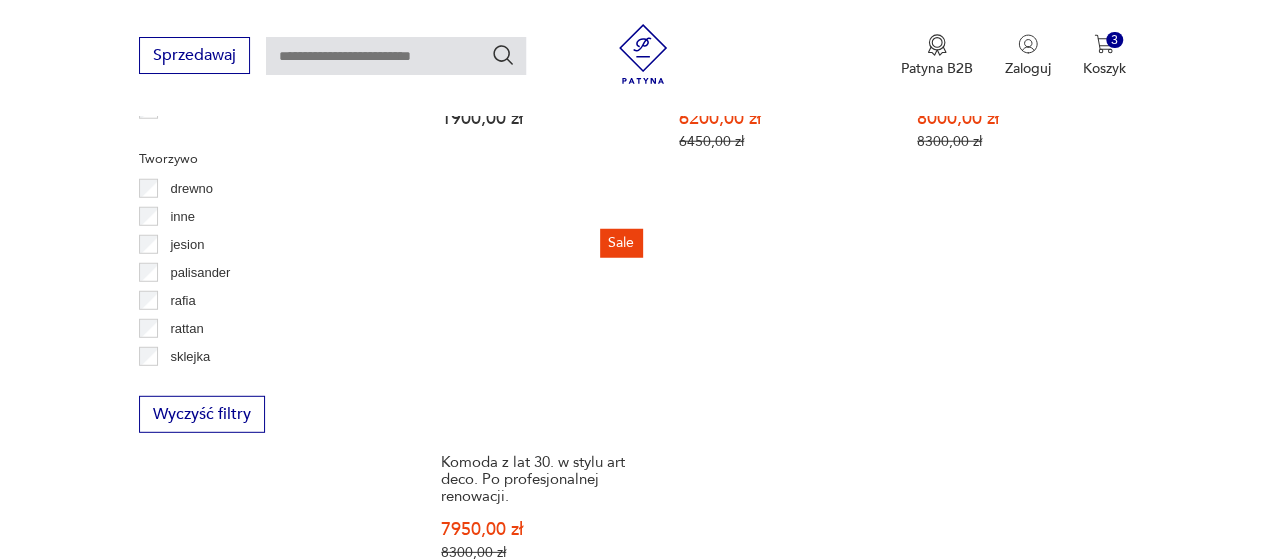 scroll, scrollTop: 2930, scrollLeft: 0, axis: vertical 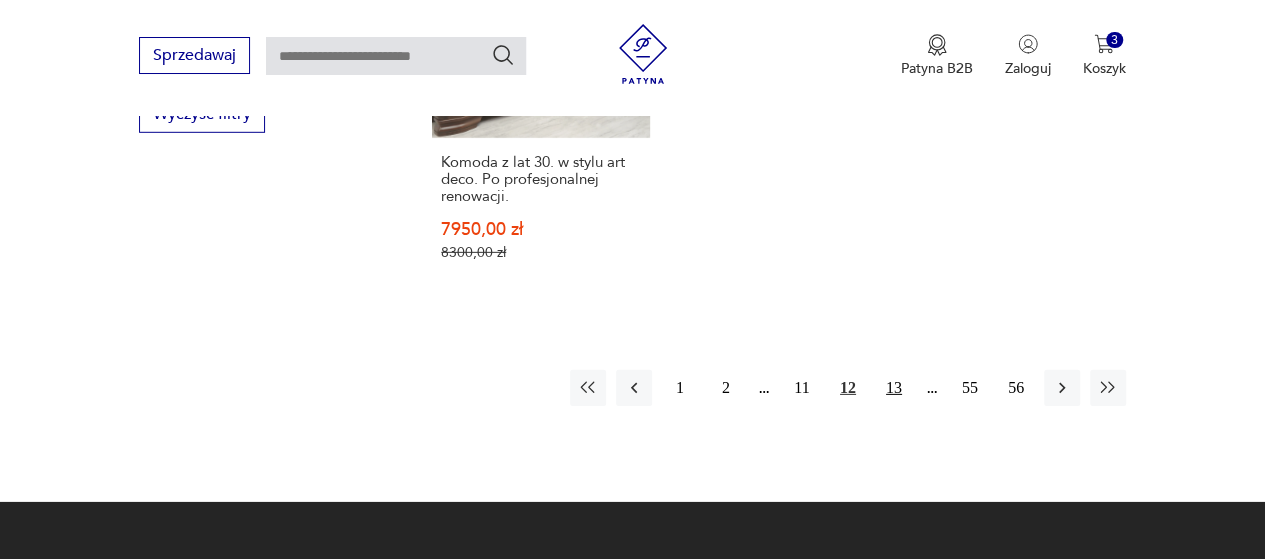 click on "13" at bounding box center (894, 388) 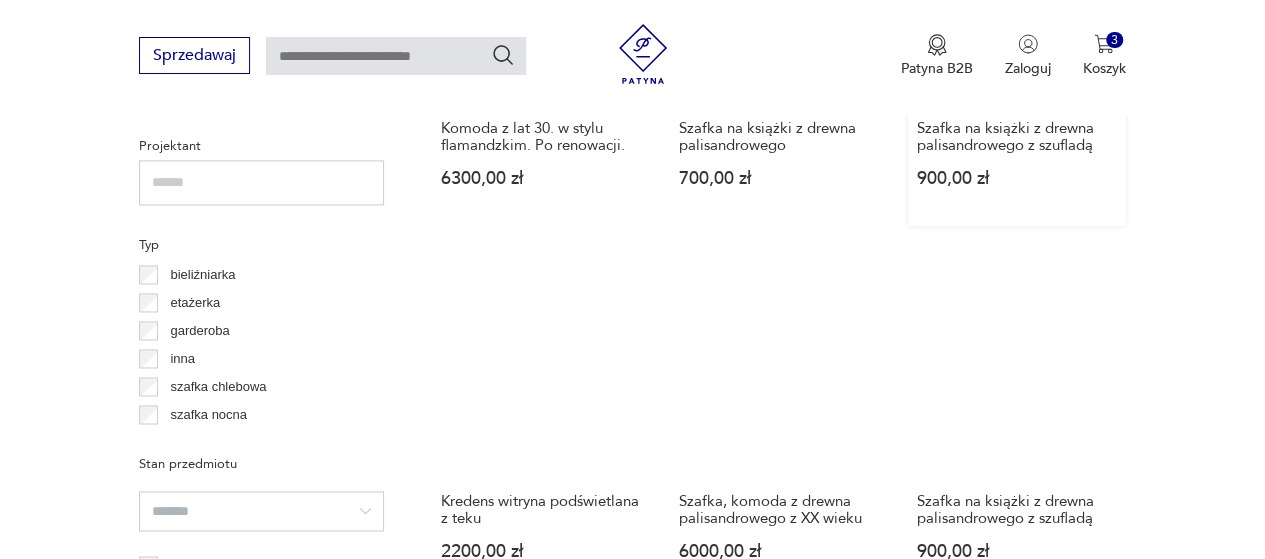 scroll, scrollTop: 1530, scrollLeft: 0, axis: vertical 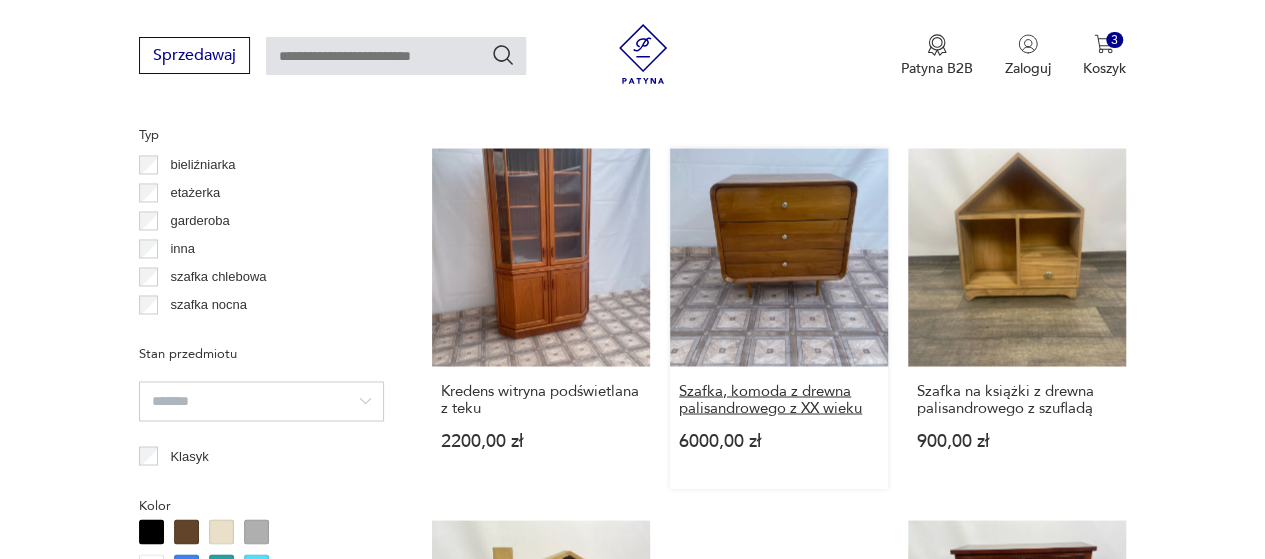 click on "Szafka, komoda z drewna palisandrowego z XX wieku" at bounding box center (779, 399) 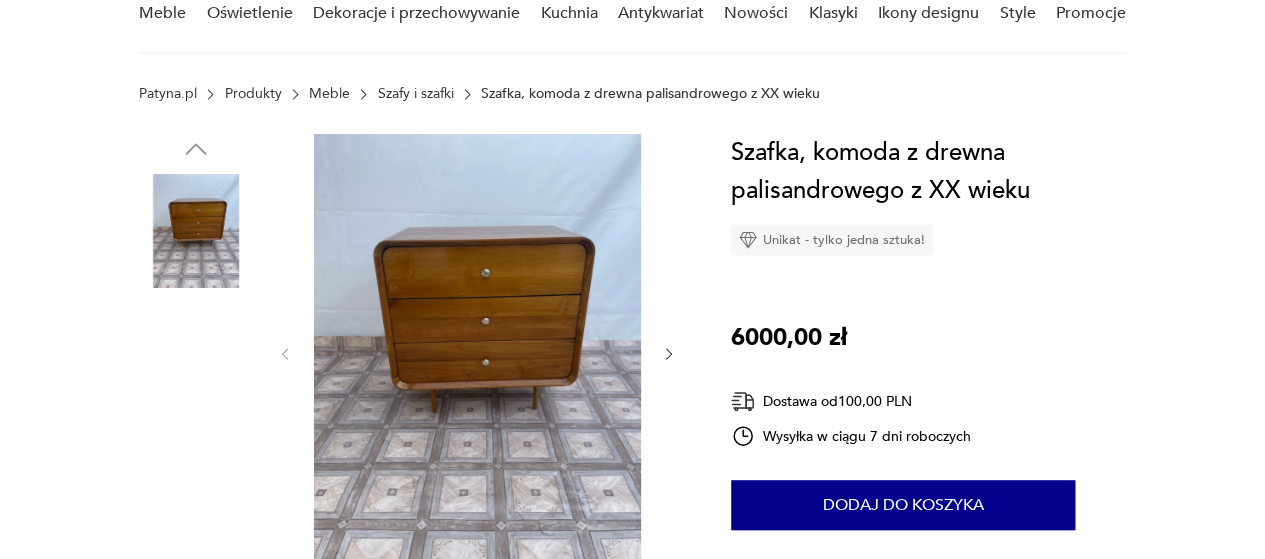 scroll, scrollTop: 200, scrollLeft: 0, axis: vertical 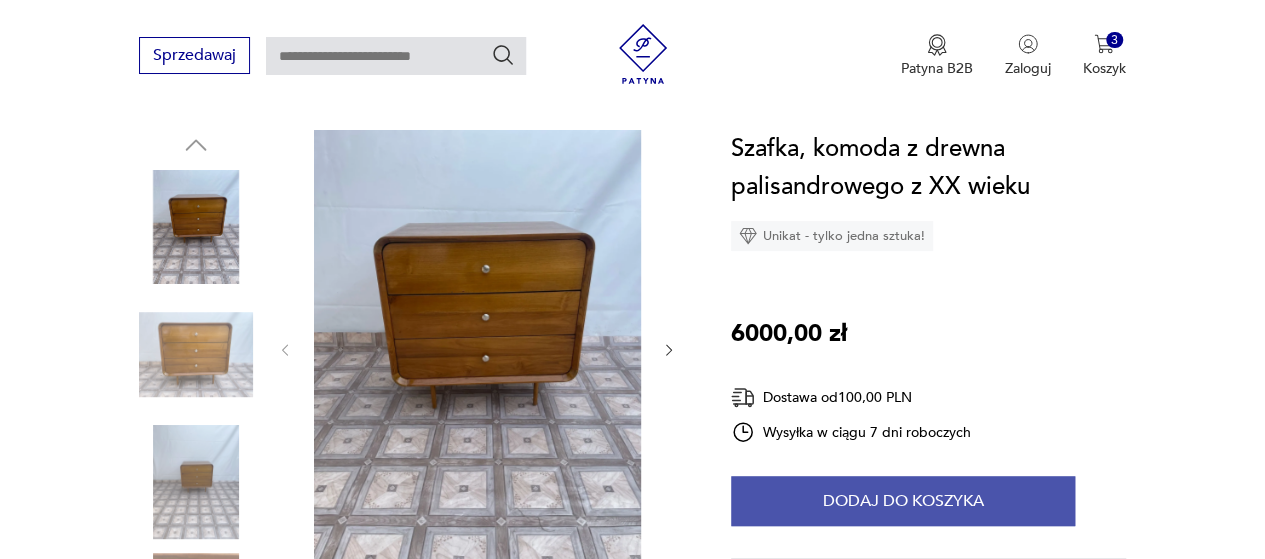 click on "Dodaj do koszyka" at bounding box center [903, 501] 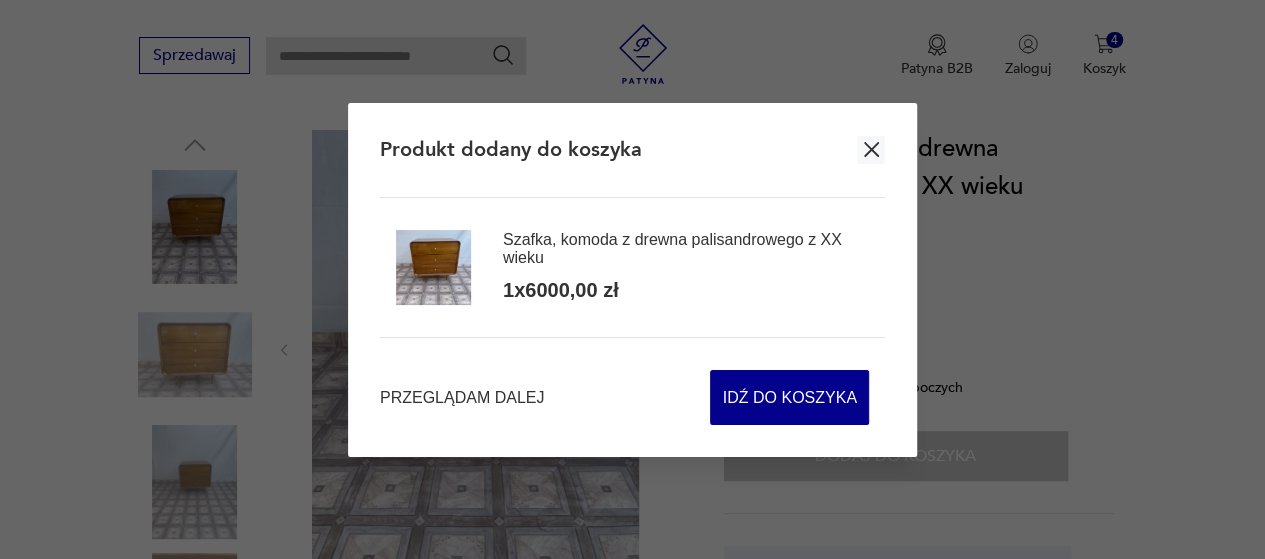 click 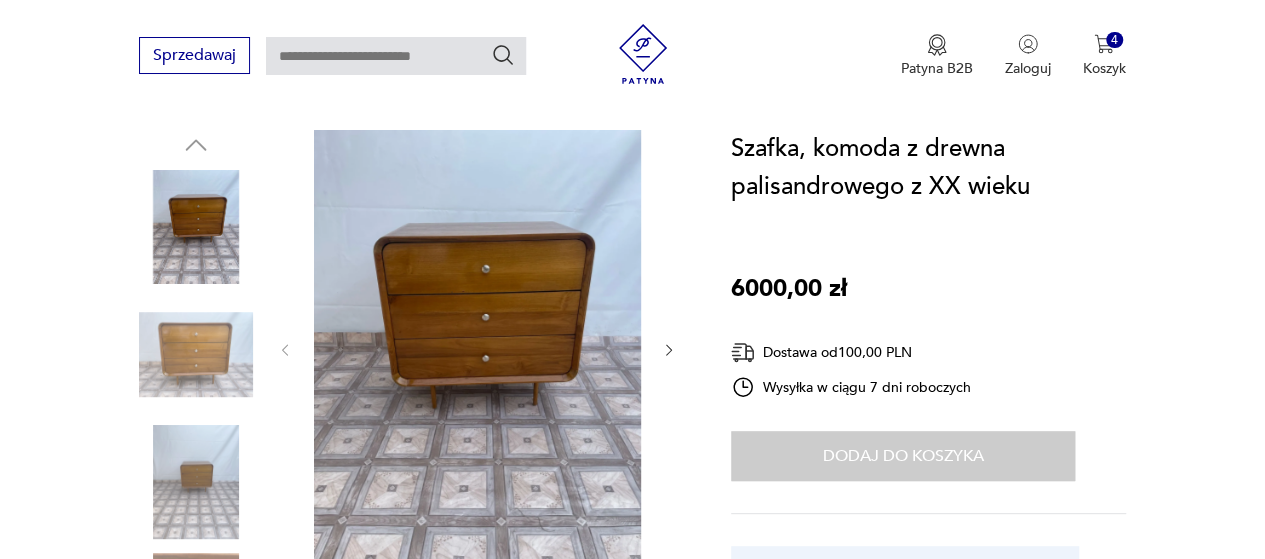 click at bounding box center [477, 348] 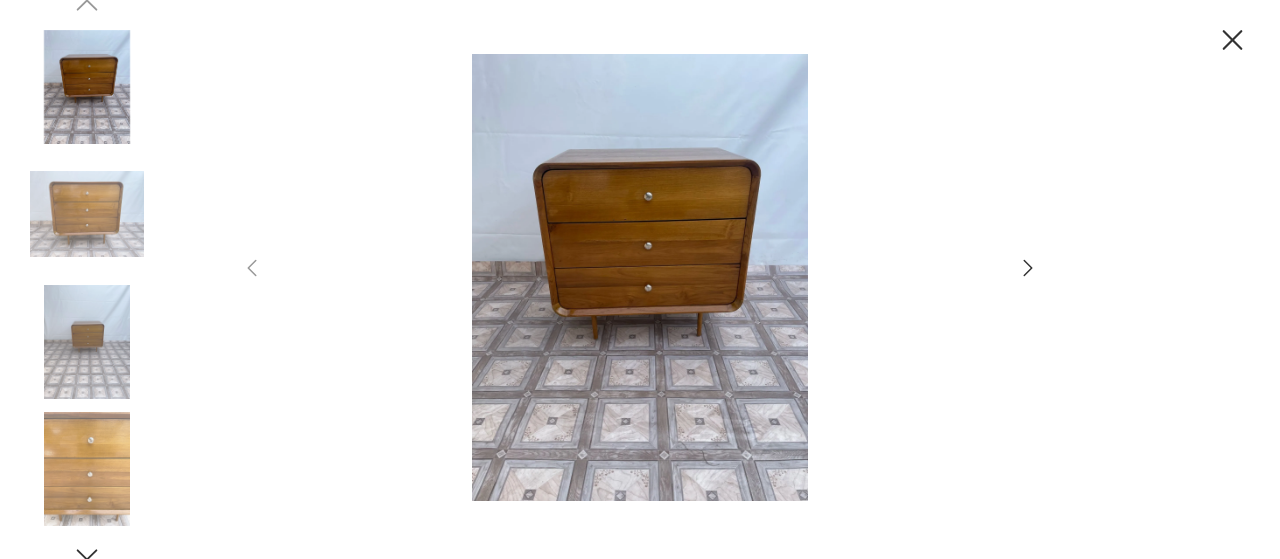 click 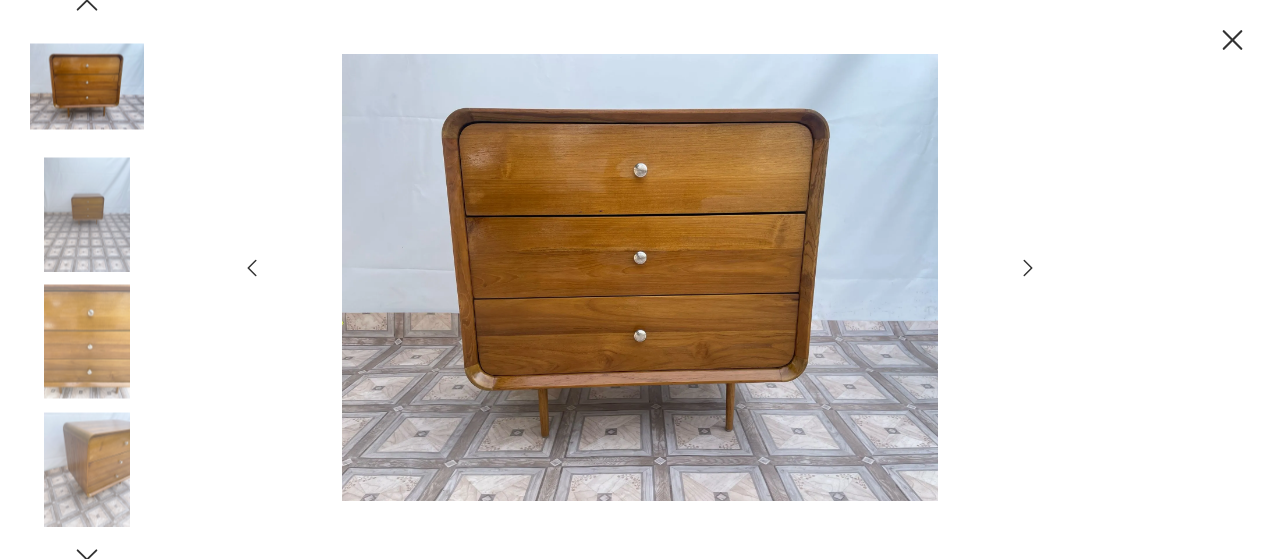 click 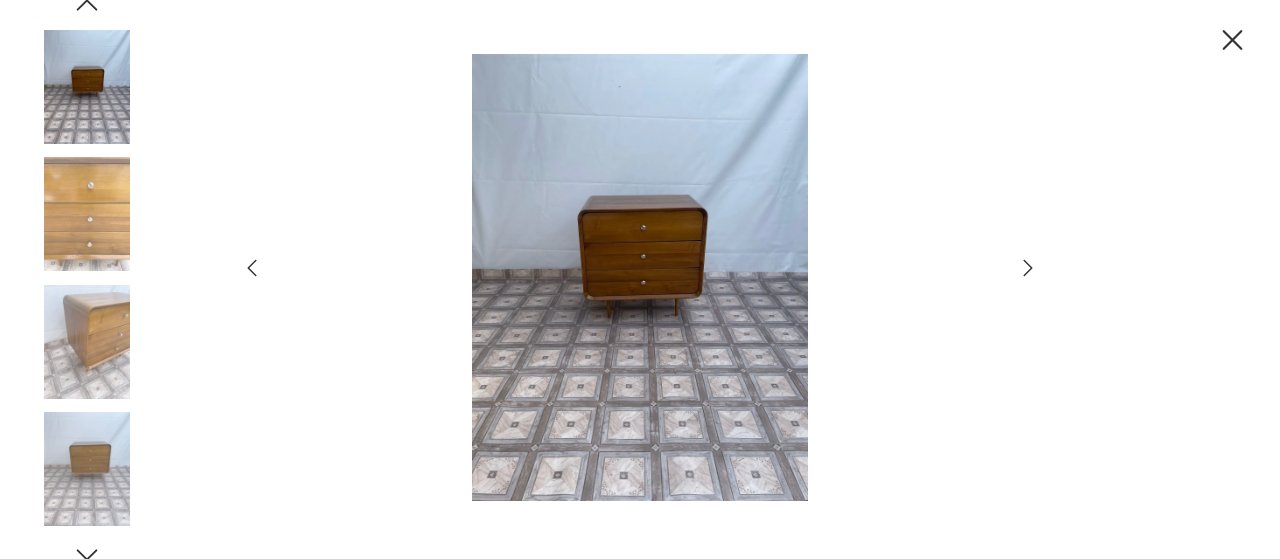 click 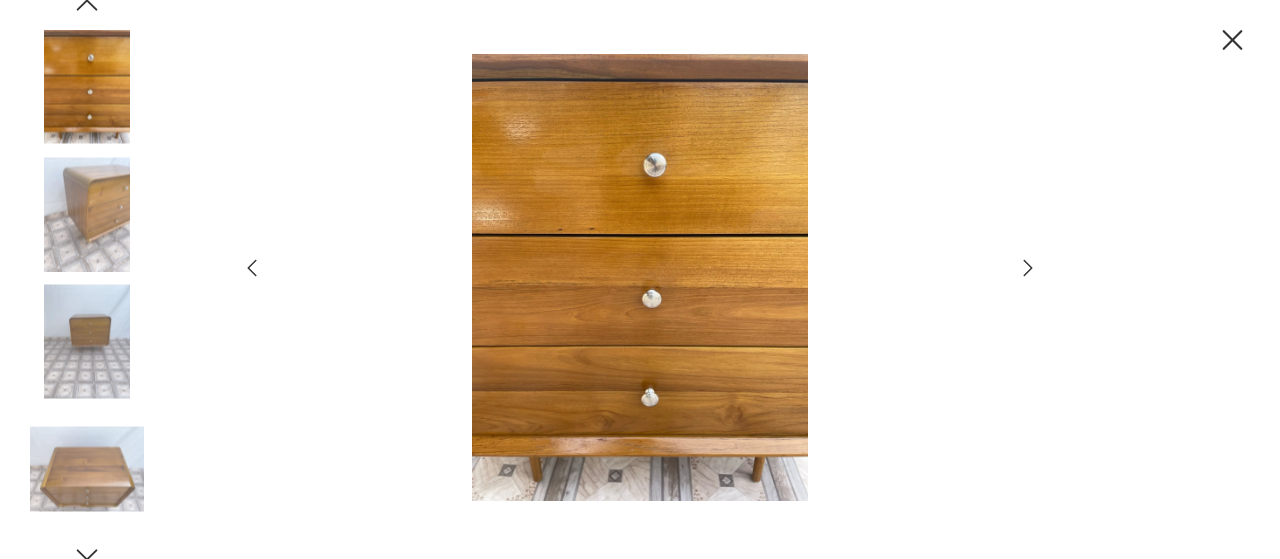 click 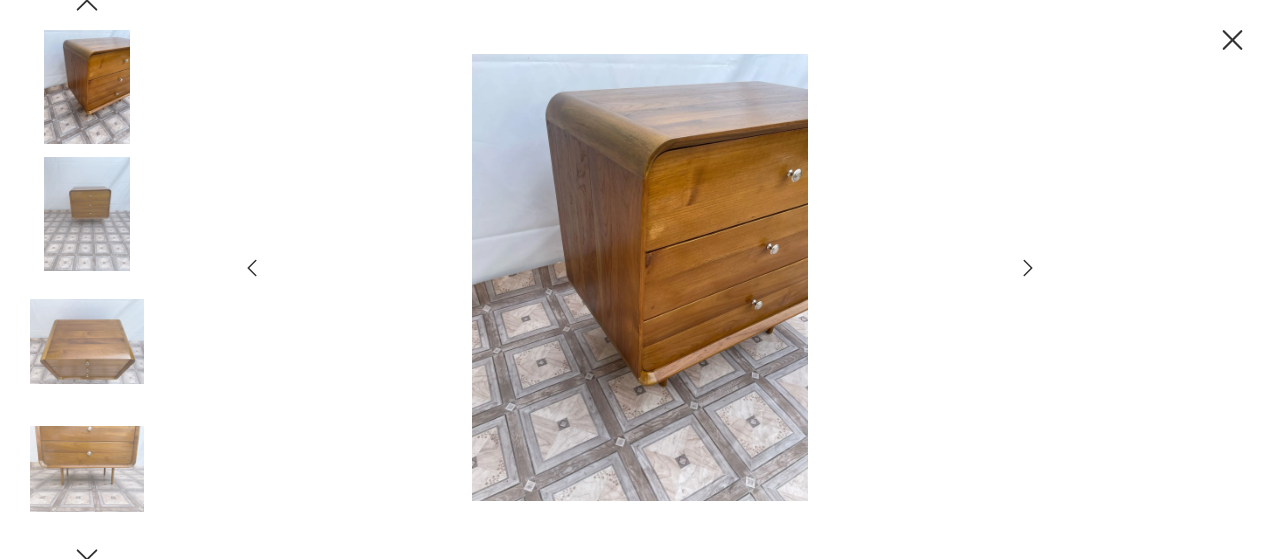 click 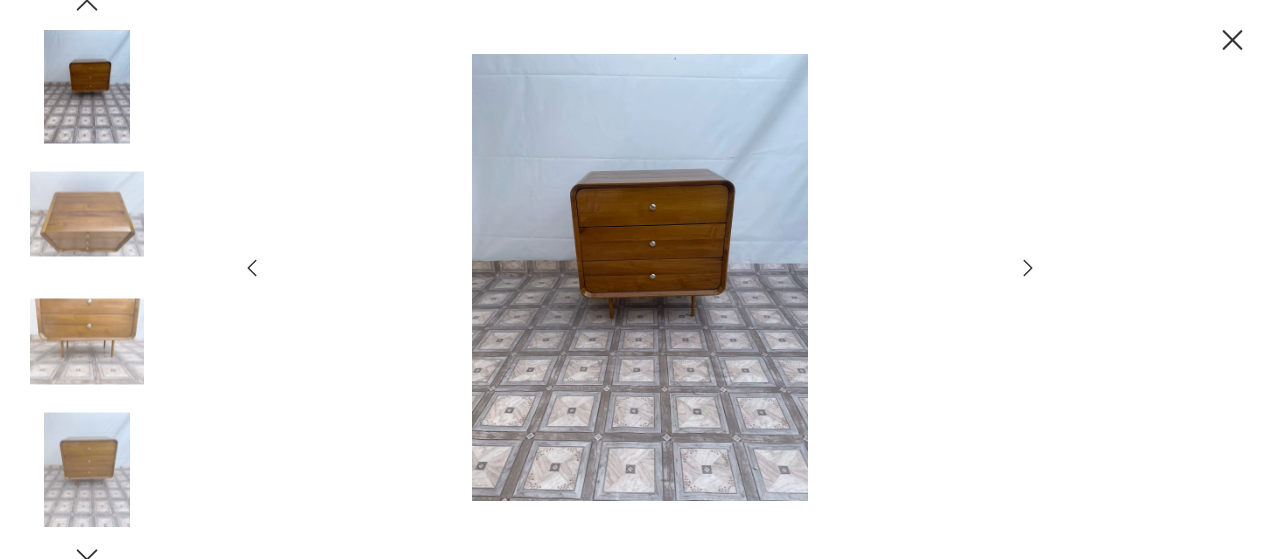 click 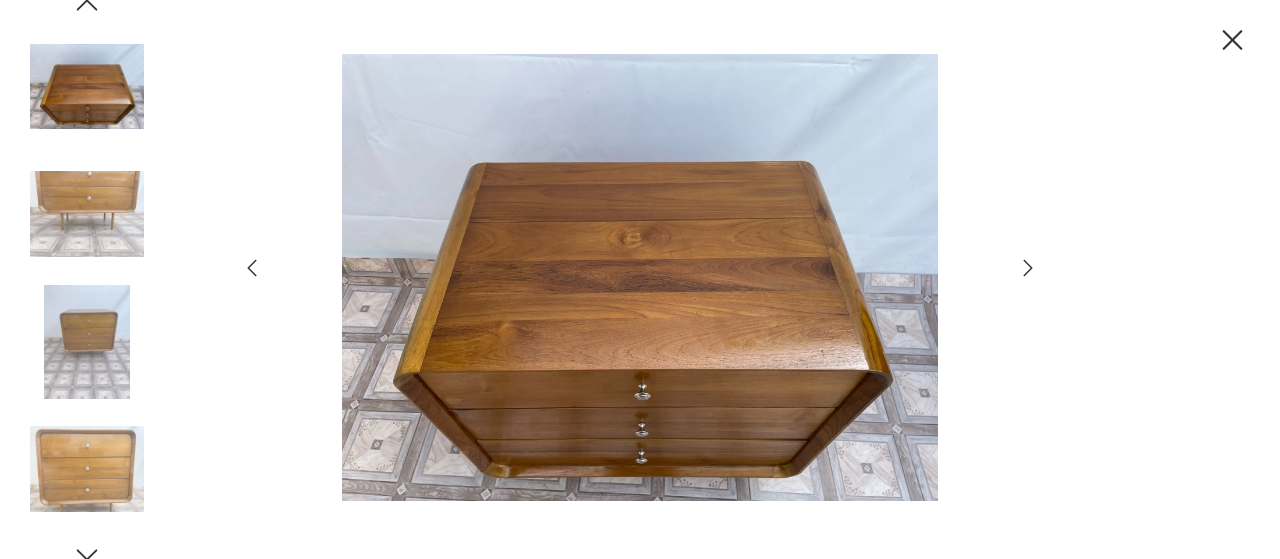 click 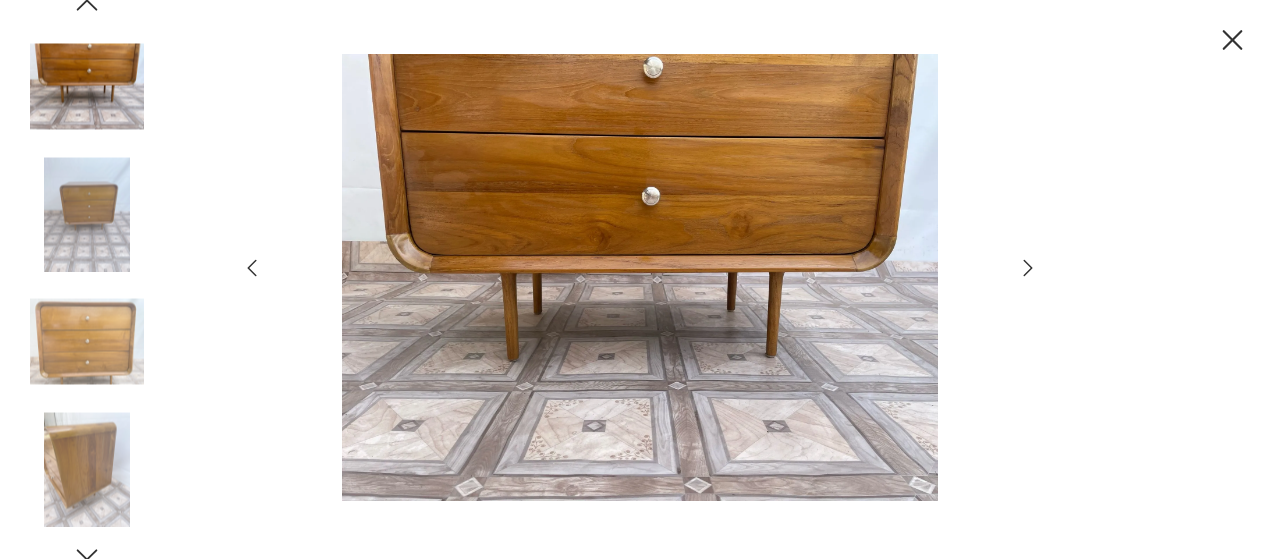 click 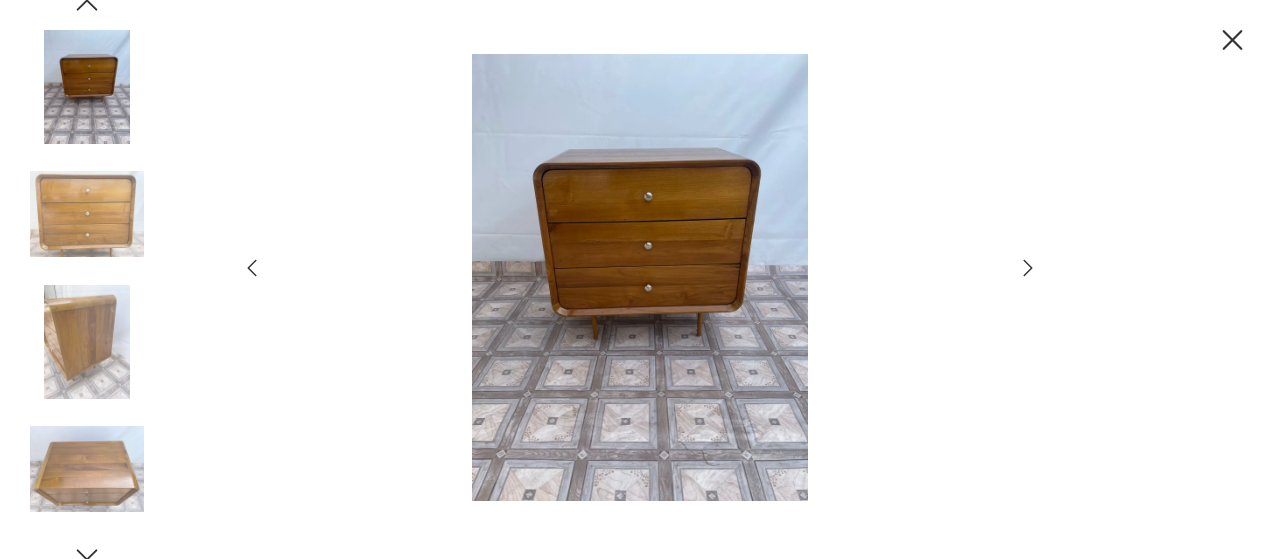 drag, startPoint x: 1227, startPoint y: 40, endPoint x: 1220, endPoint y: 50, distance: 12.206555 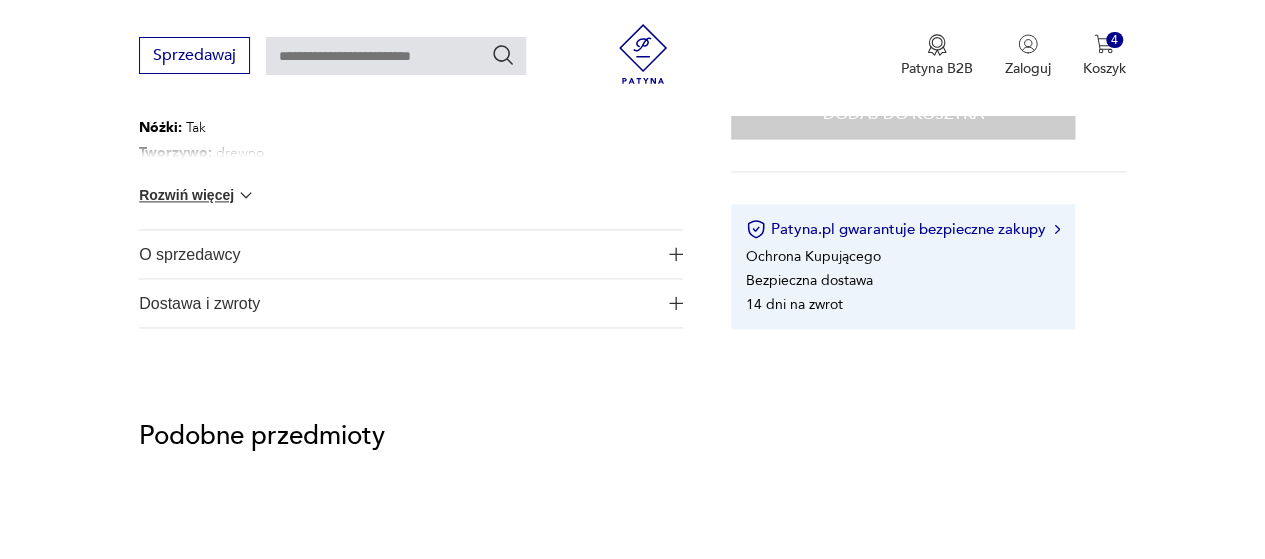 scroll, scrollTop: 1300, scrollLeft: 0, axis: vertical 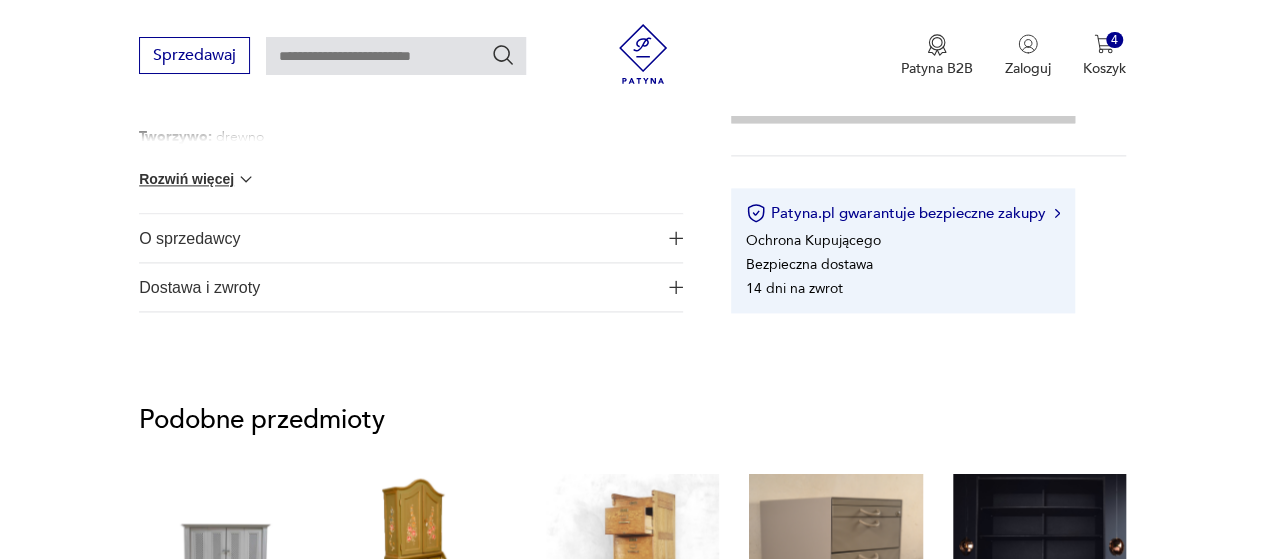 click on "O sprzedawcy" at bounding box center (397, 238) 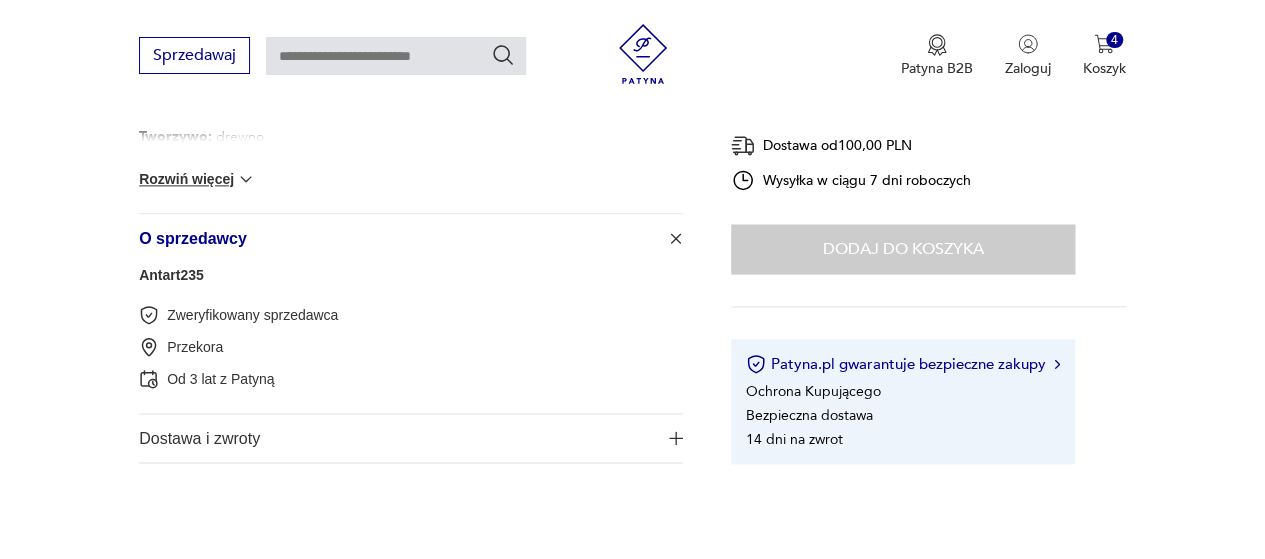 click on "Antart235" at bounding box center (171, 275) 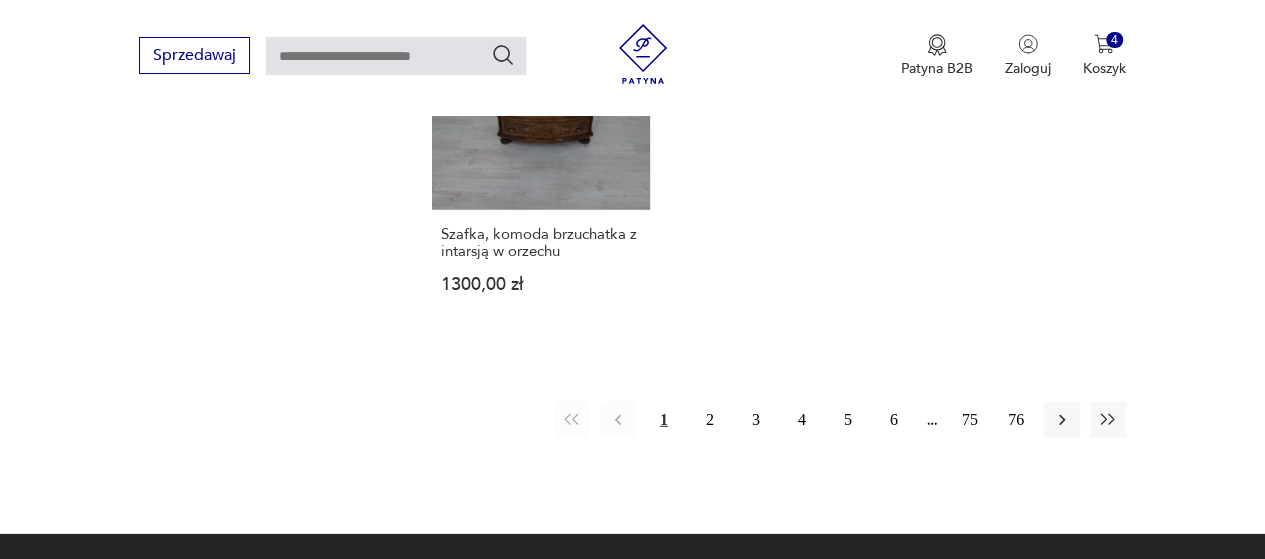 scroll, scrollTop: 2812, scrollLeft: 0, axis: vertical 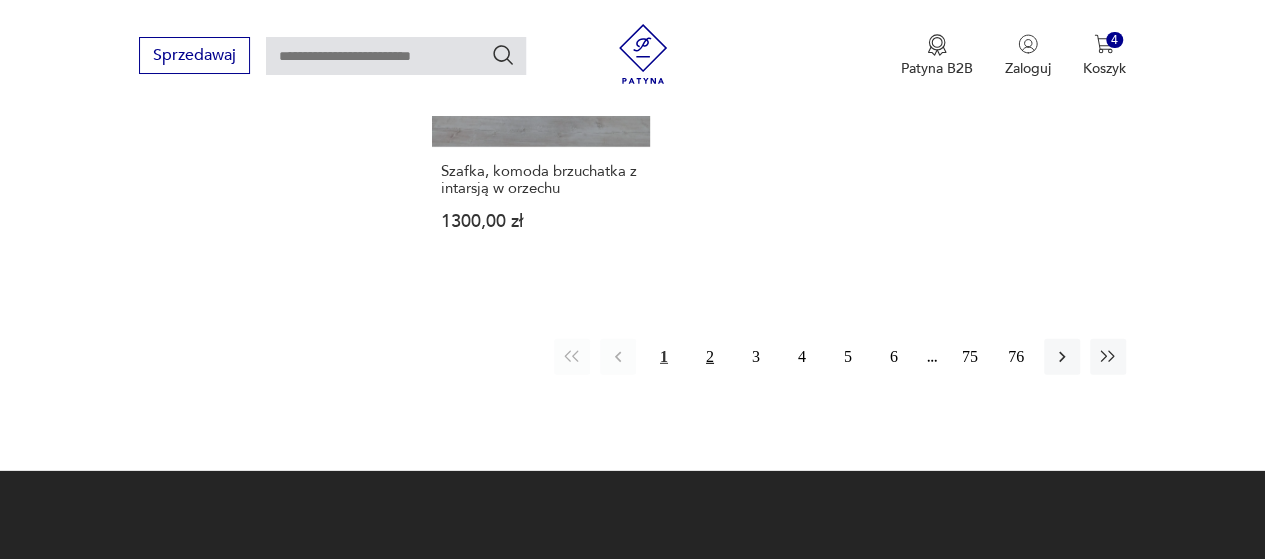 click on "2" at bounding box center [710, 357] 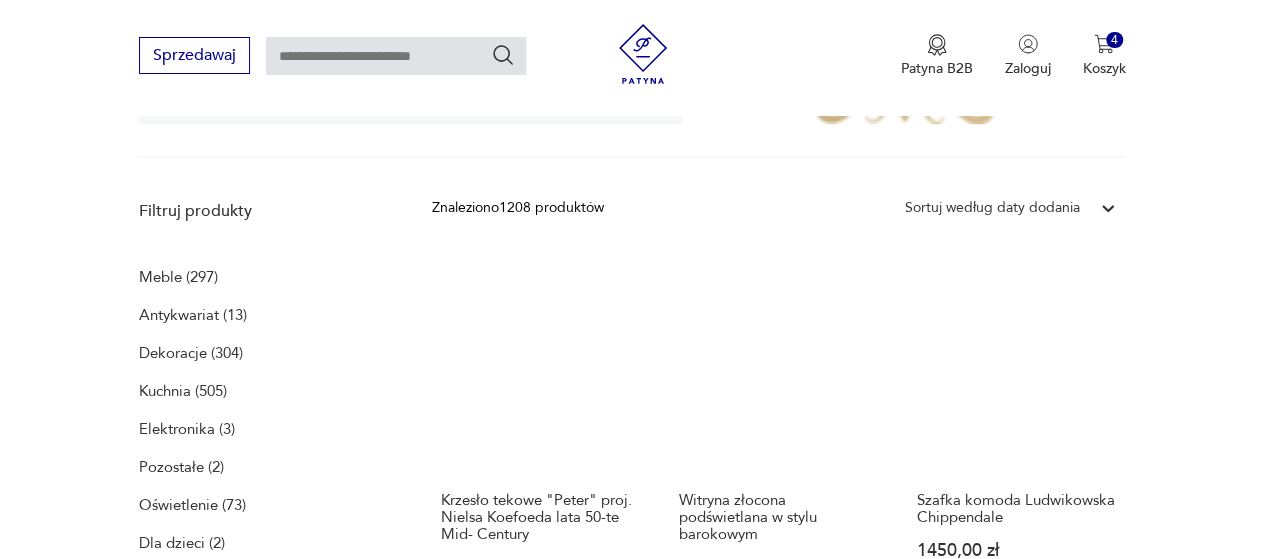 scroll, scrollTop: 412, scrollLeft: 0, axis: vertical 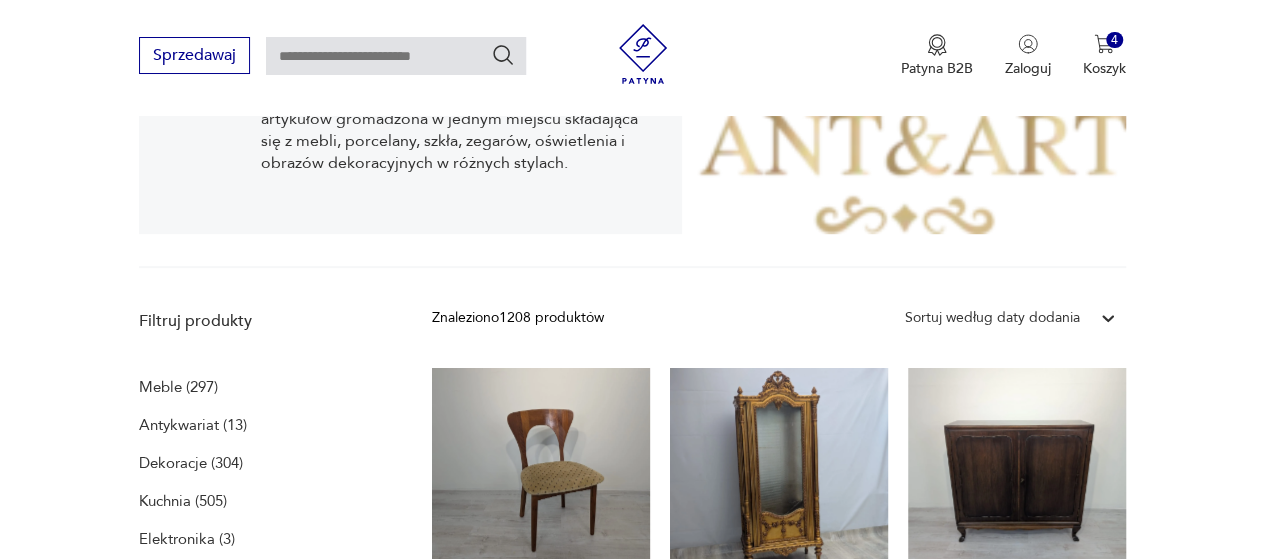 click on "Meble (297)" at bounding box center [178, 387] 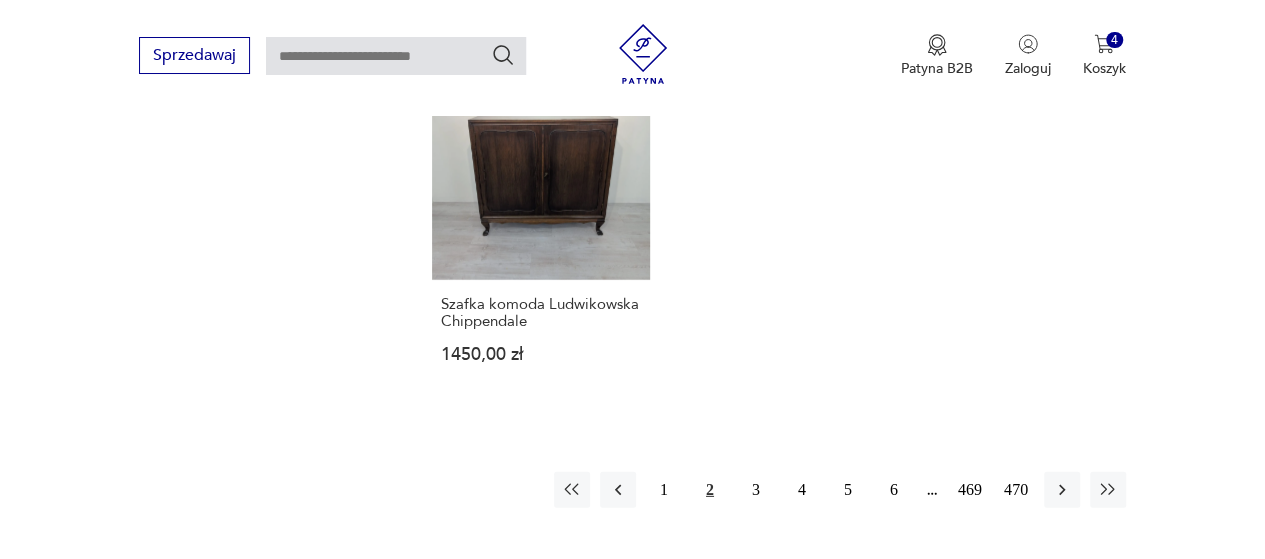 scroll, scrollTop: 2998, scrollLeft: 0, axis: vertical 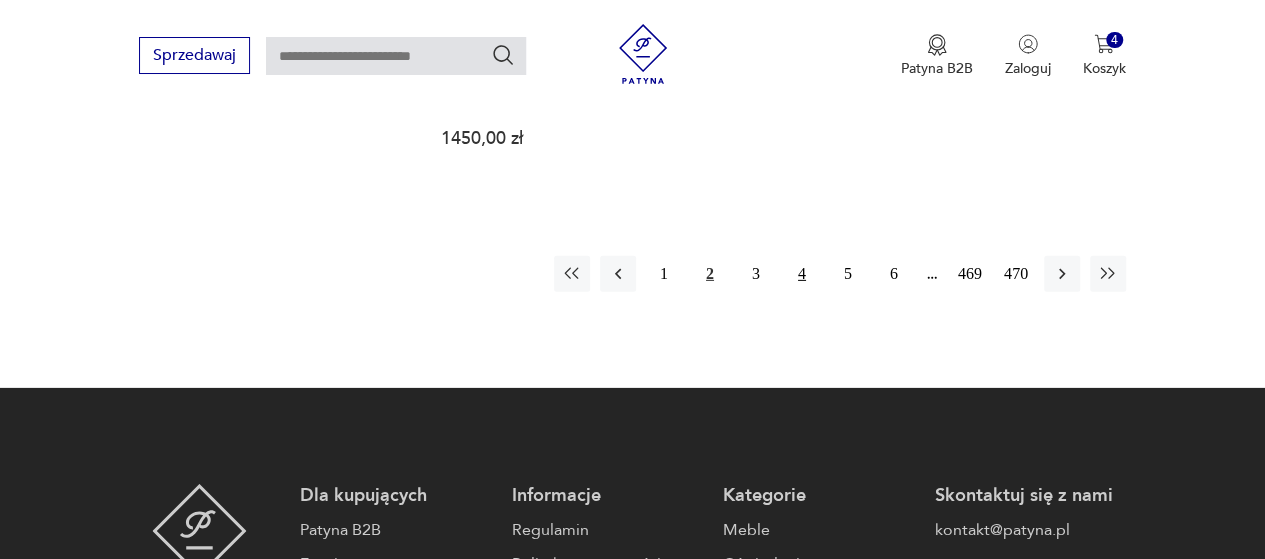 drag, startPoint x: 758, startPoint y: 270, endPoint x: 788, endPoint y: 271, distance: 30.016663 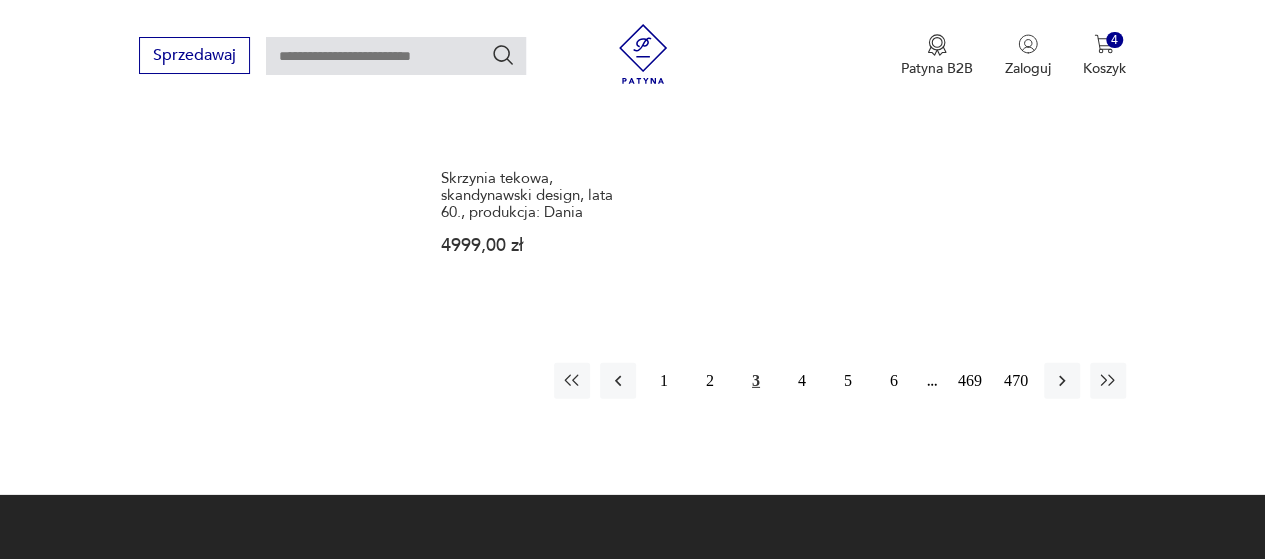 scroll, scrollTop: 3130, scrollLeft: 0, axis: vertical 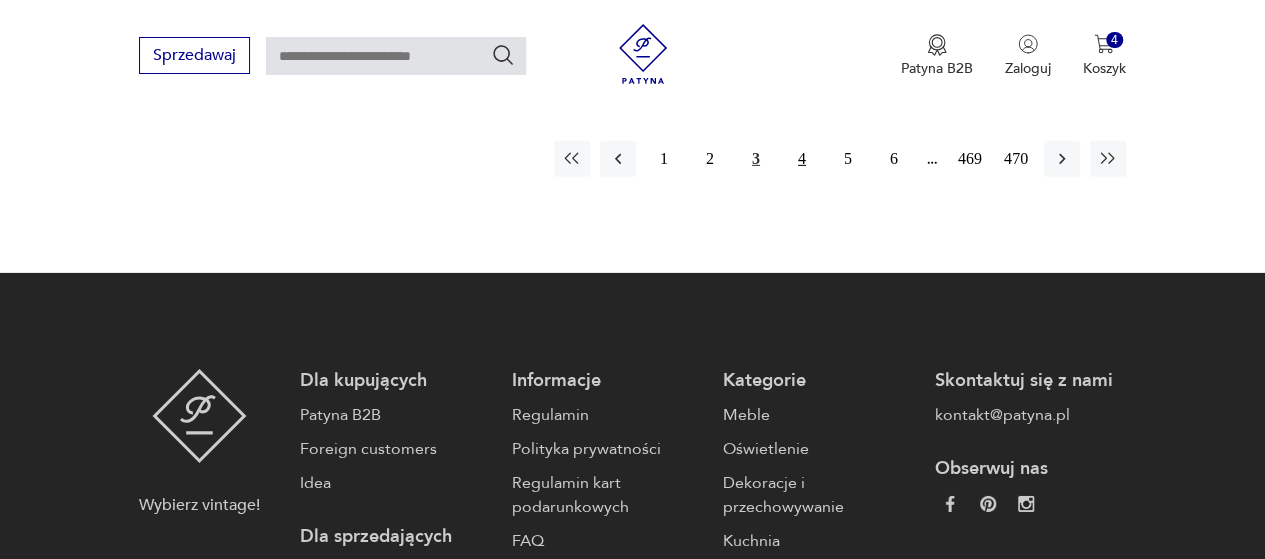 click on "4" at bounding box center (802, 159) 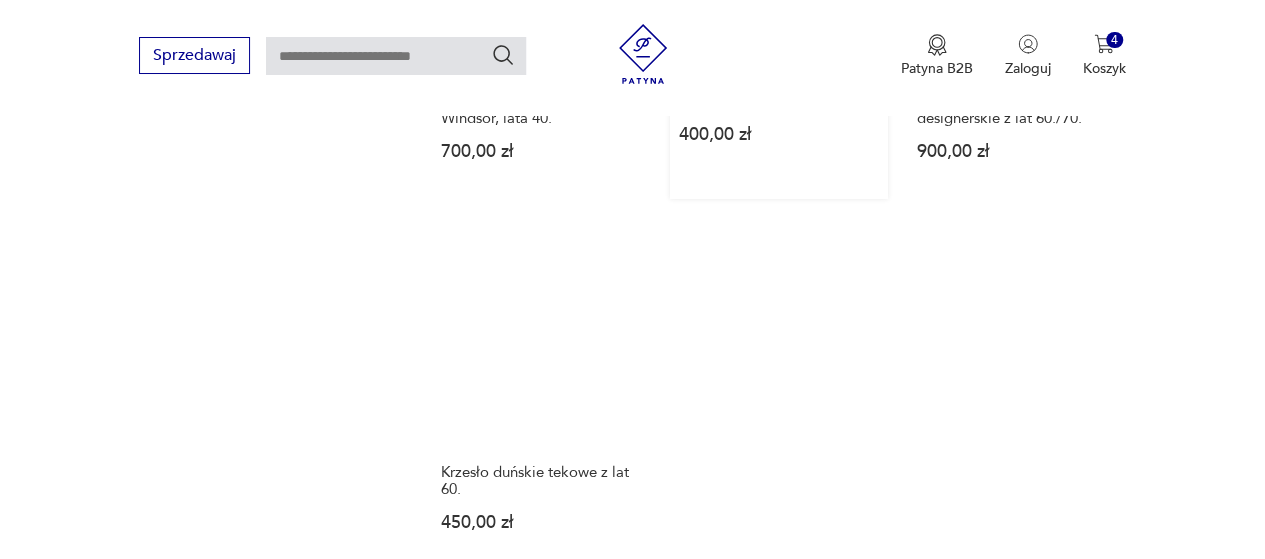 scroll, scrollTop: 2730, scrollLeft: 0, axis: vertical 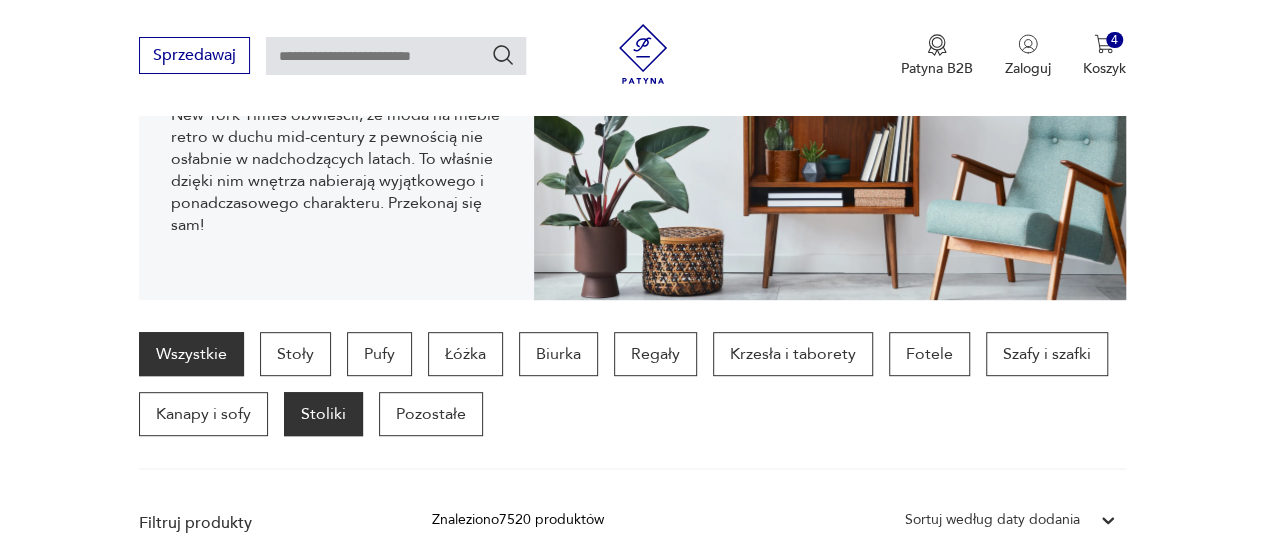 click on "Stoliki" at bounding box center (323, 414) 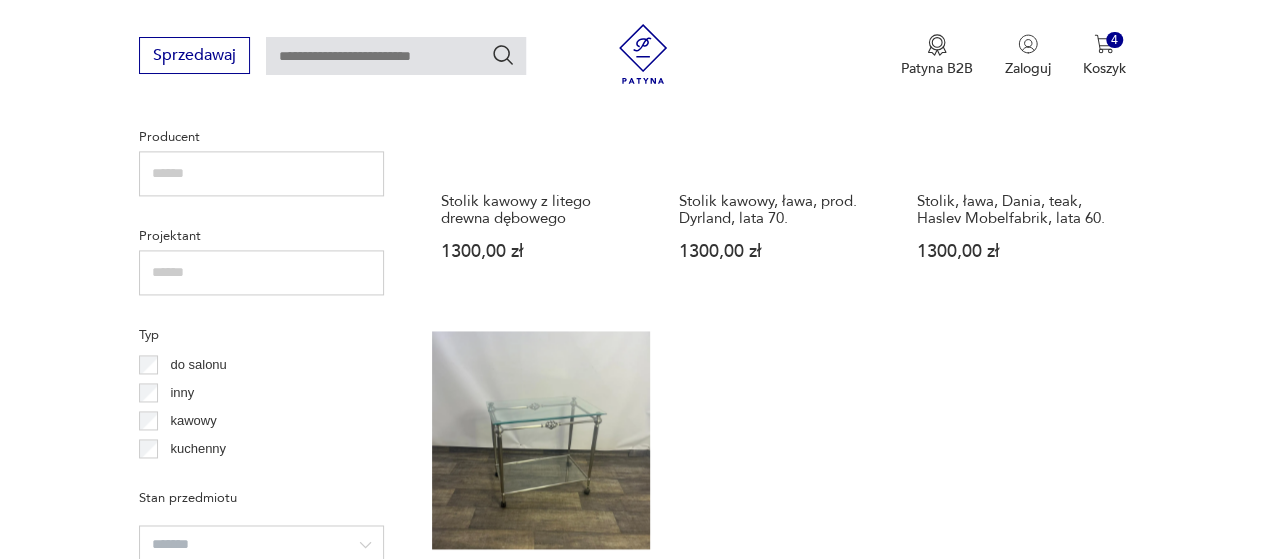 scroll, scrollTop: 830, scrollLeft: 0, axis: vertical 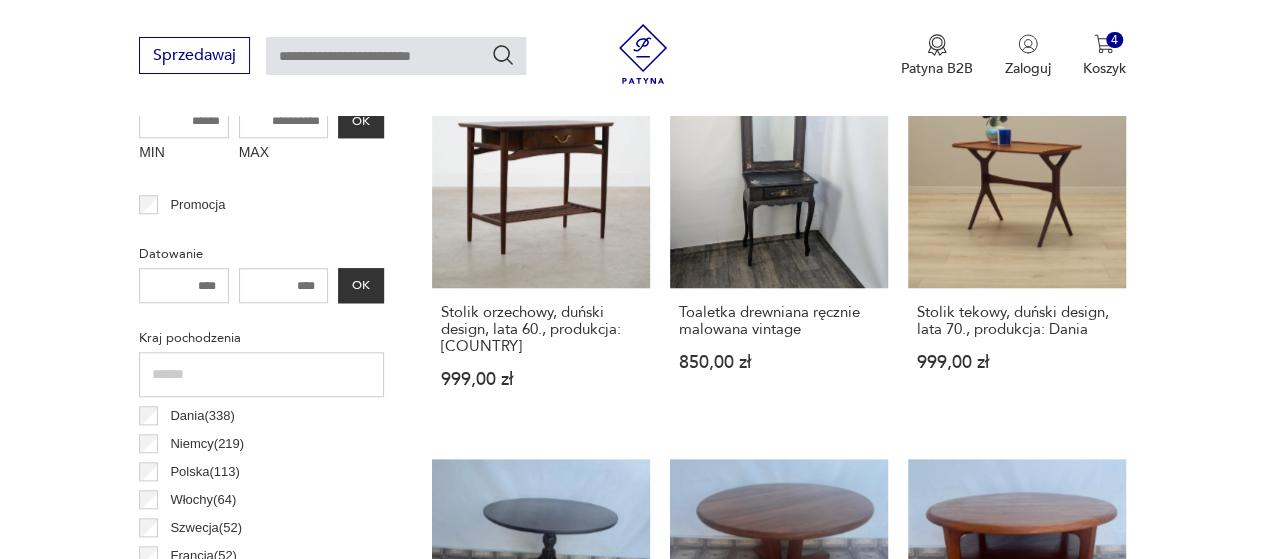 click at bounding box center (396, 56) 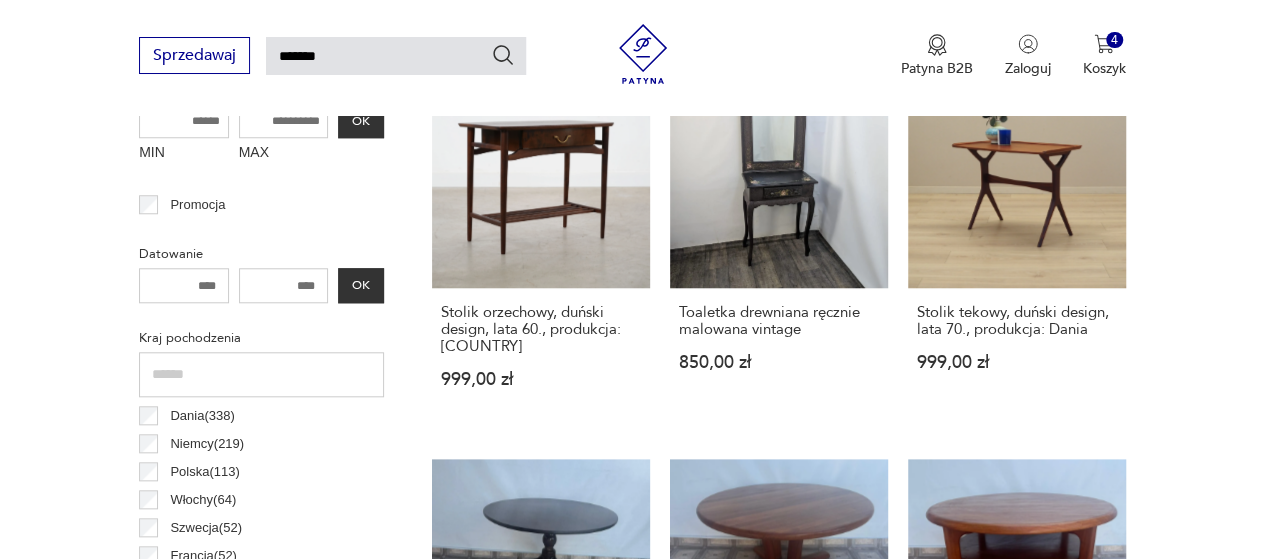 type on "*******" 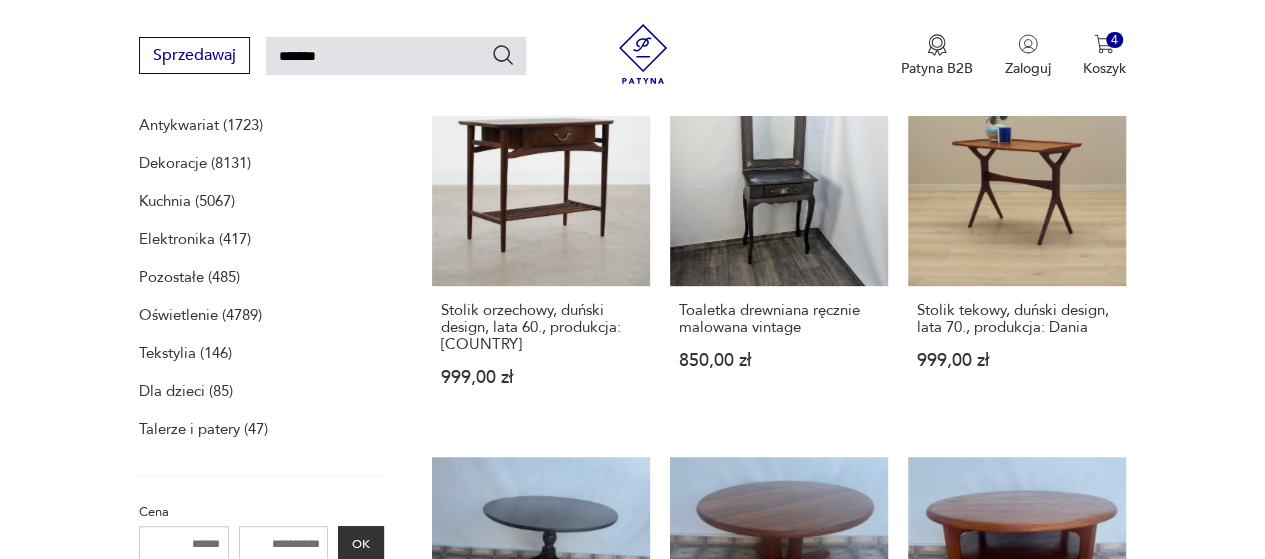 type 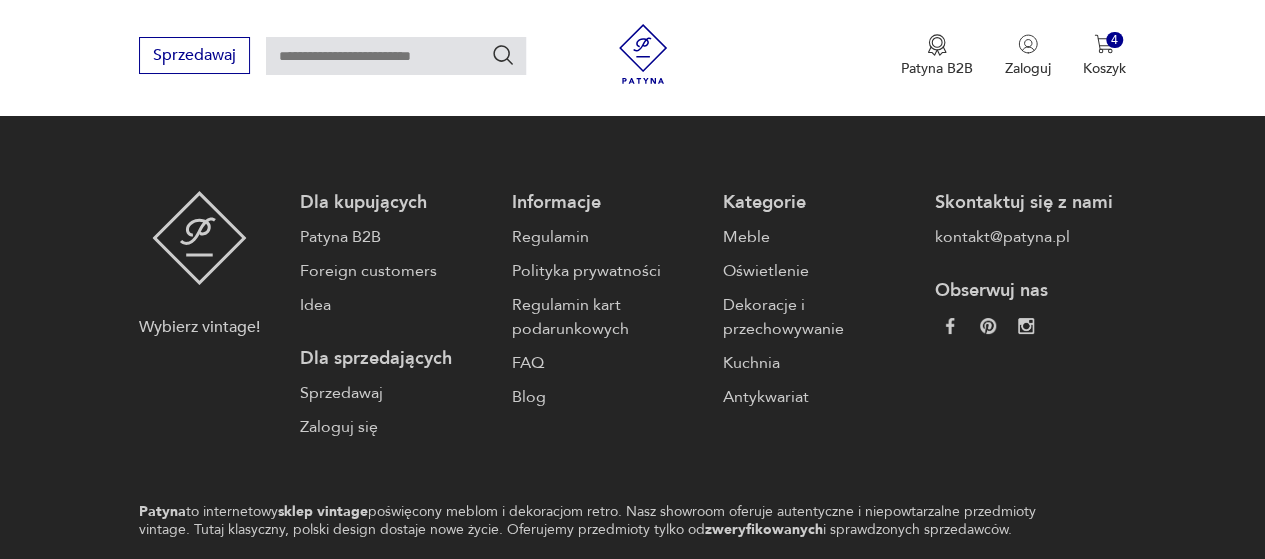 type on "*******" 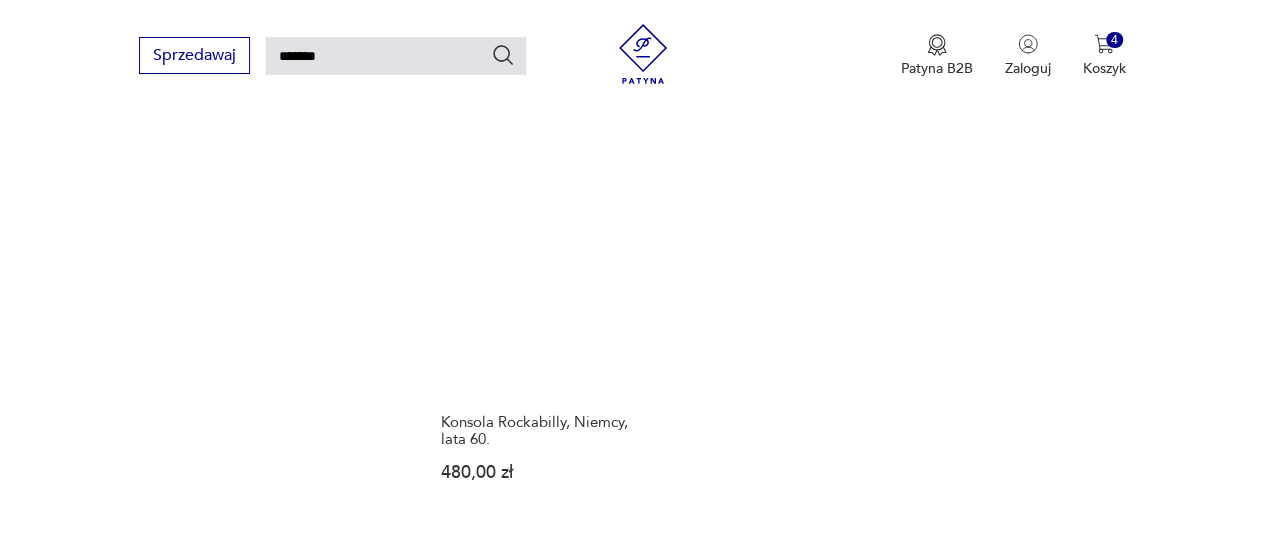 scroll, scrollTop: 2258, scrollLeft: 0, axis: vertical 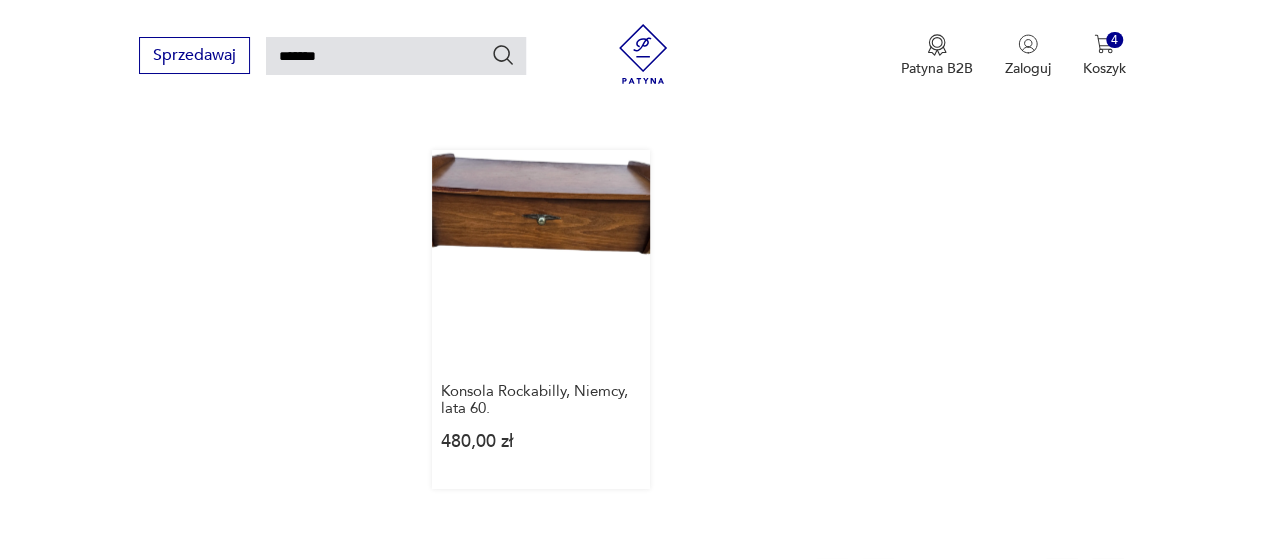 click on "Konsola Rockabilly, [COUNTRY], lata 60. 480,00 zł" at bounding box center [541, 320] 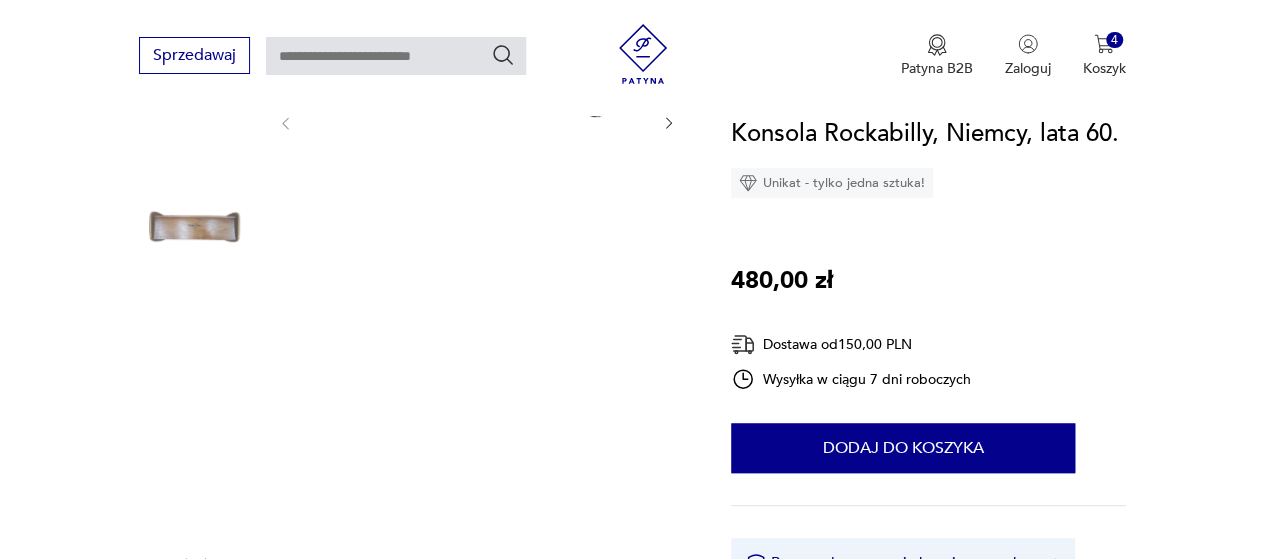 scroll, scrollTop: 100, scrollLeft: 0, axis: vertical 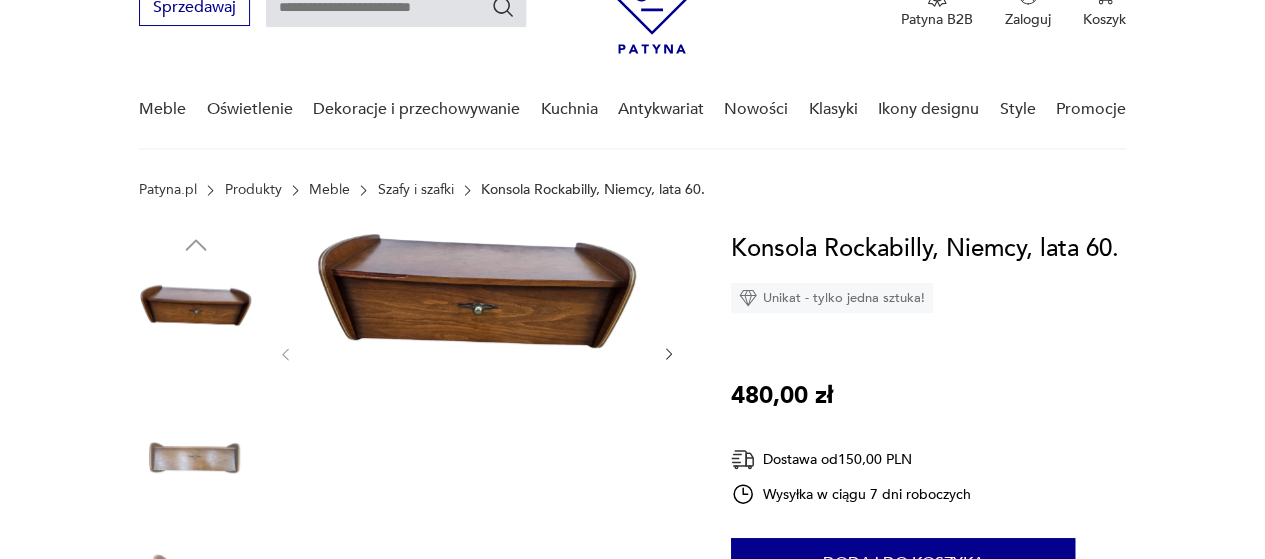 type on "*******" 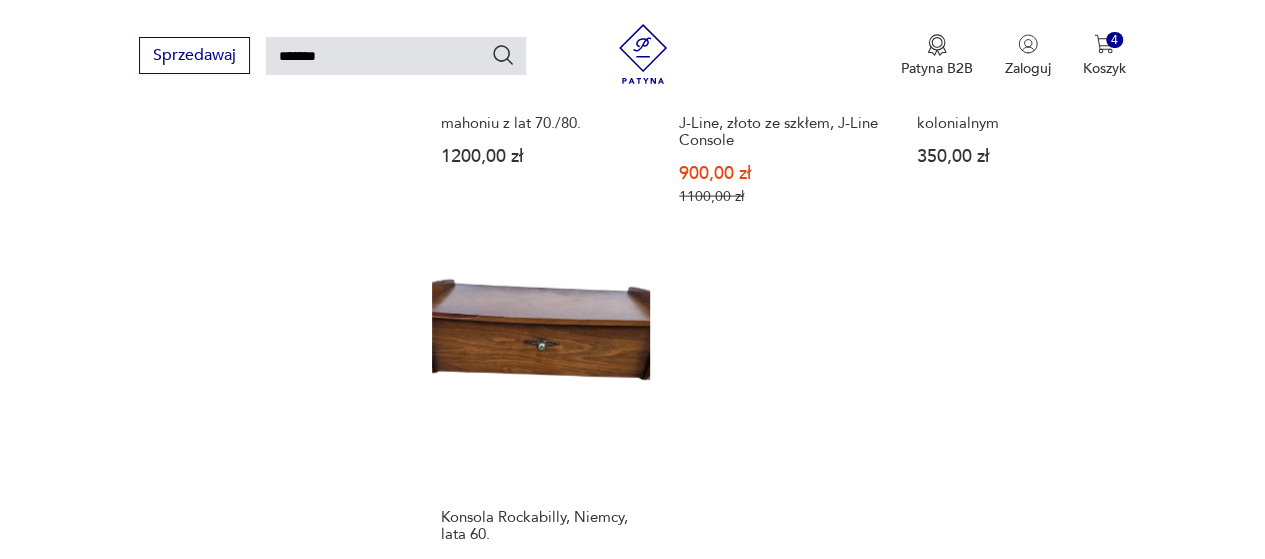 scroll, scrollTop: 2373, scrollLeft: 0, axis: vertical 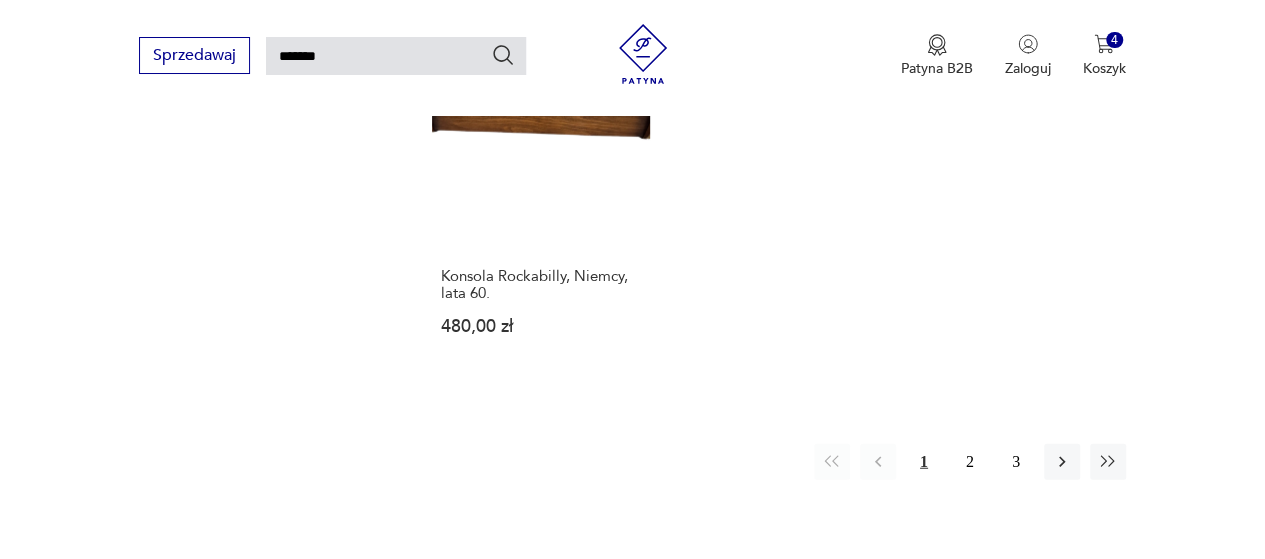 drag, startPoint x: 968, startPoint y: 459, endPoint x: 994, endPoint y: 453, distance: 26.683329 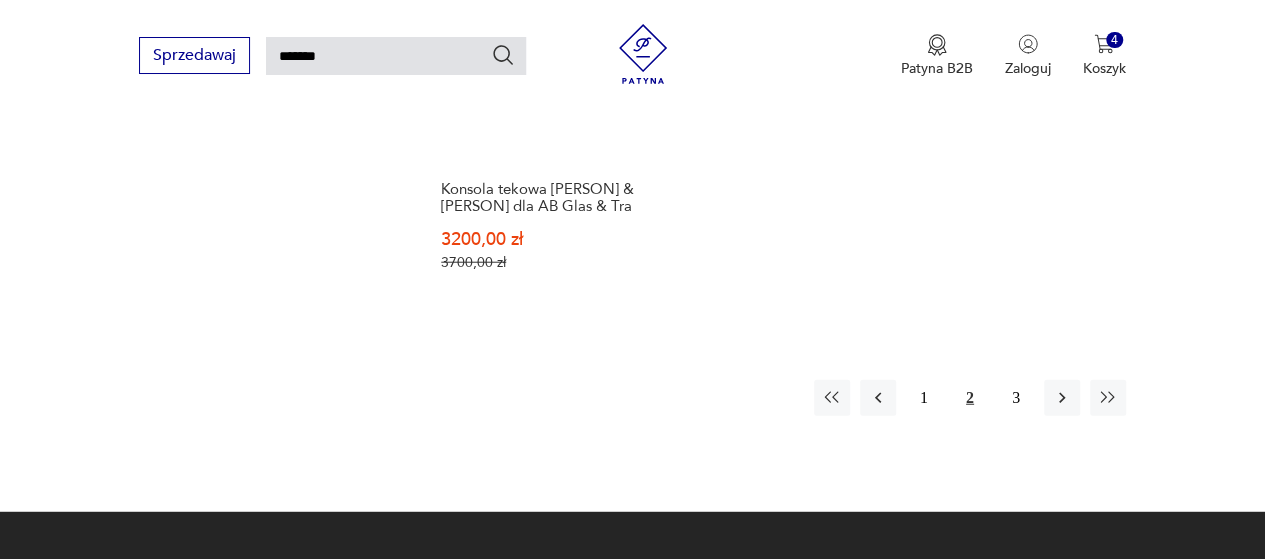 scroll, scrollTop: 2672, scrollLeft: 0, axis: vertical 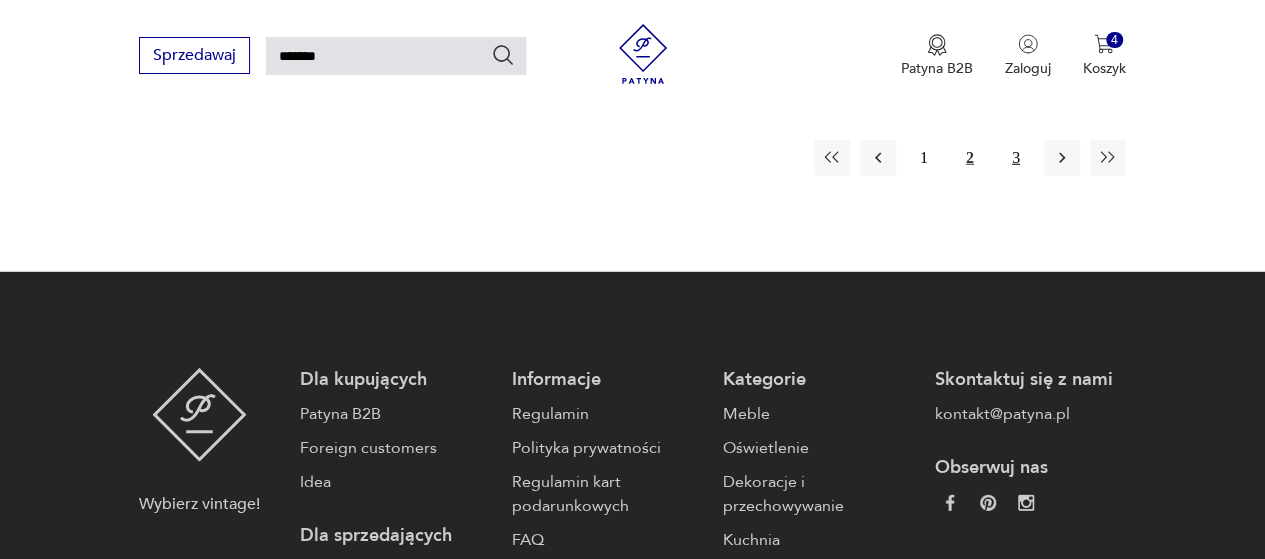 click on "3" at bounding box center [1016, 158] 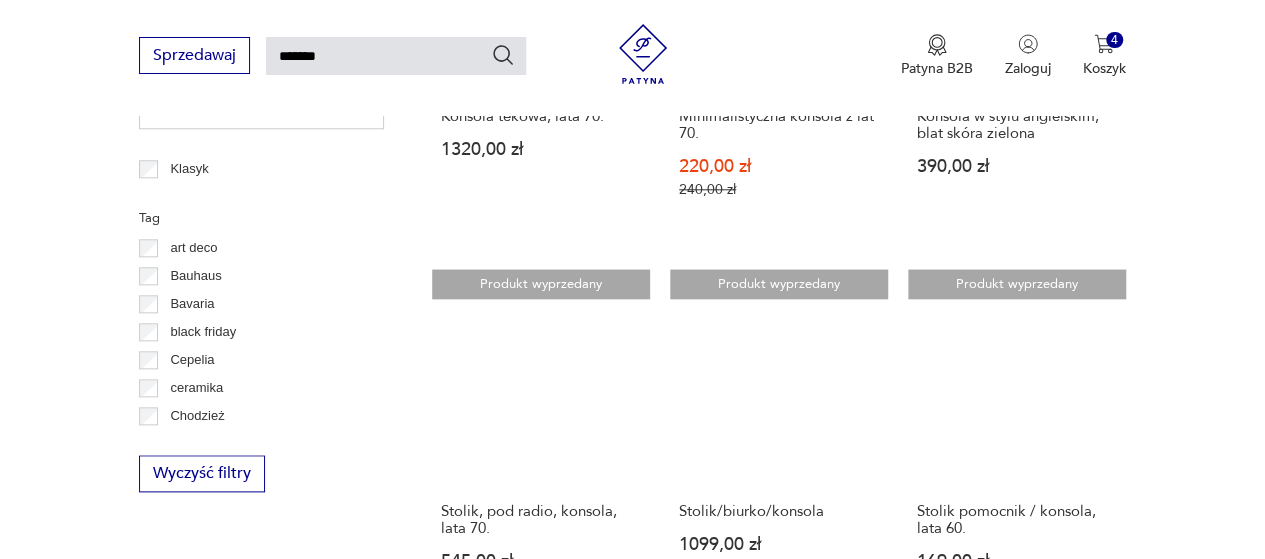 scroll, scrollTop: 972, scrollLeft: 0, axis: vertical 